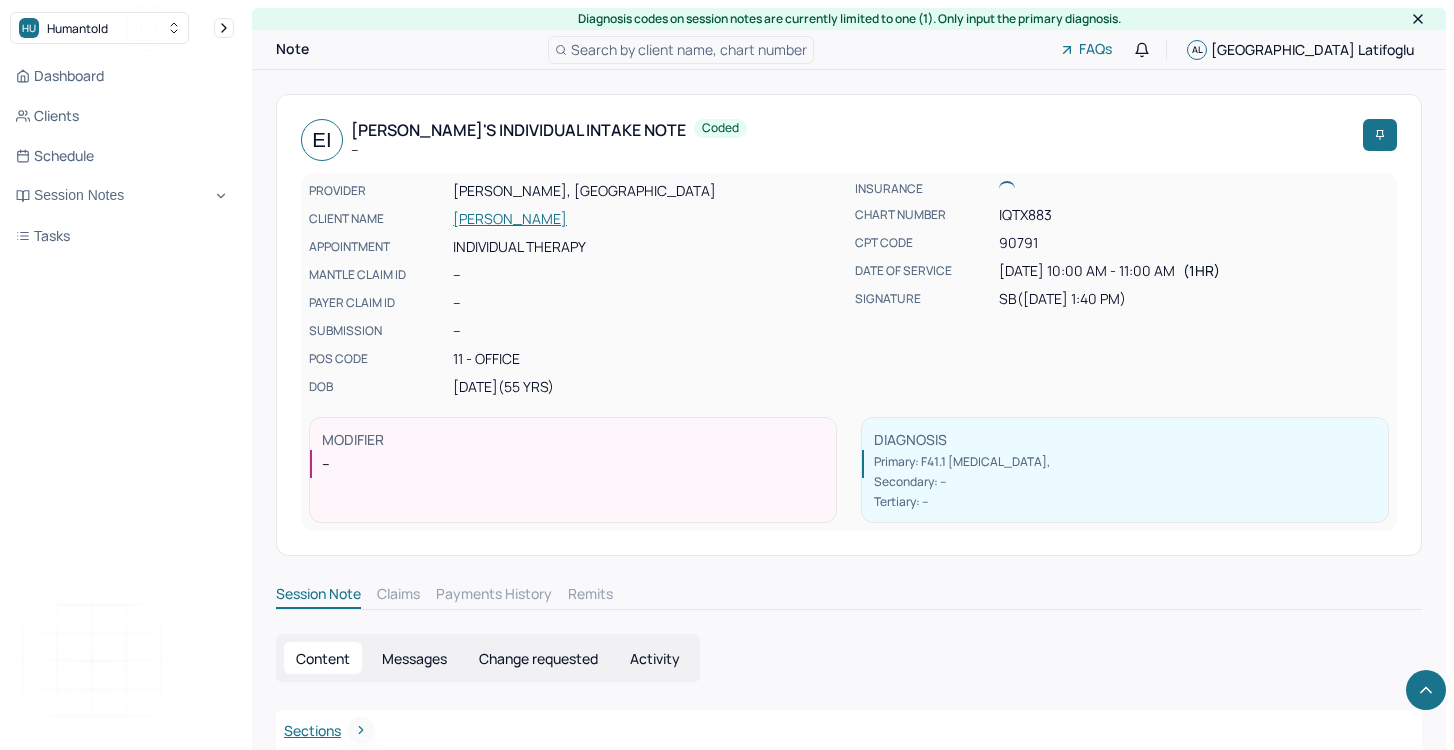 scroll, scrollTop: 3961, scrollLeft: 0, axis: vertical 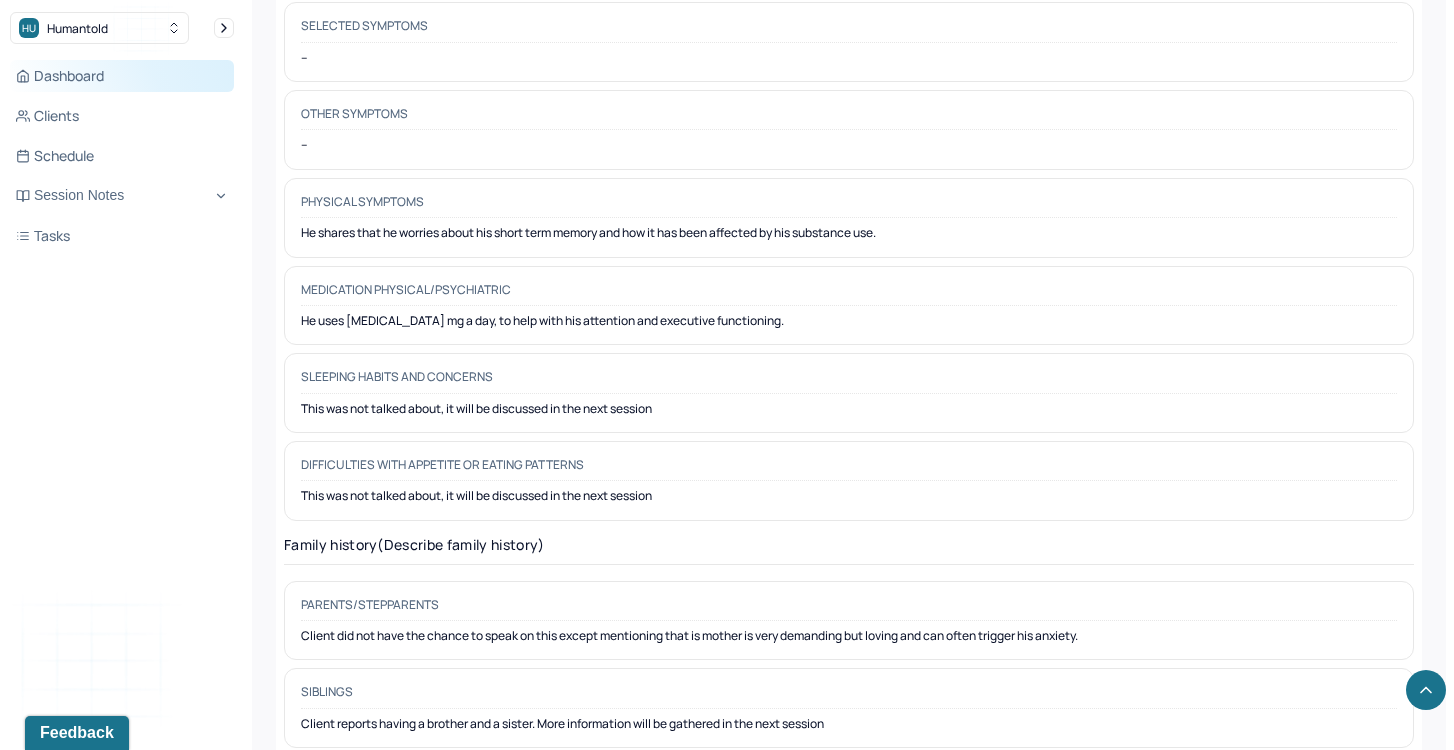 click on "Dashboard" at bounding box center (122, 76) 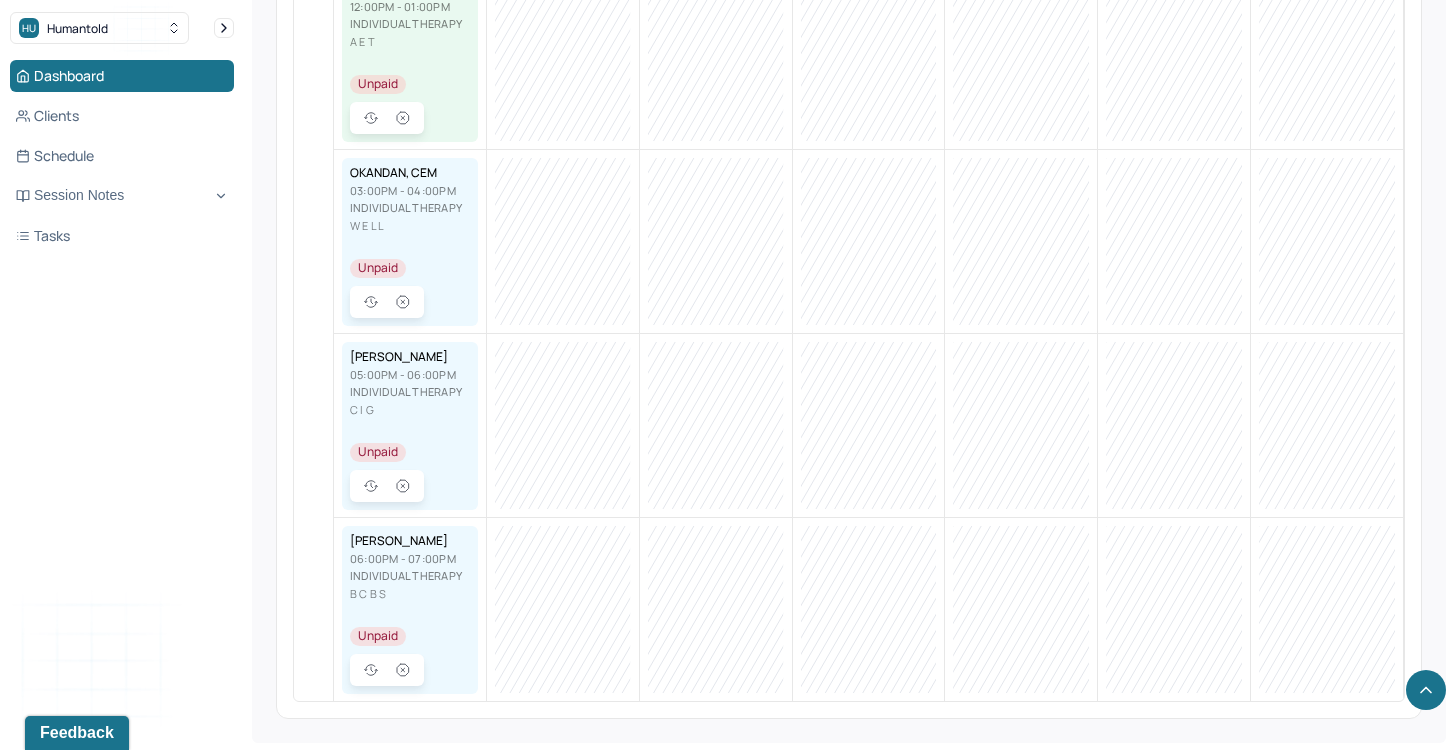 scroll, scrollTop: 0, scrollLeft: 0, axis: both 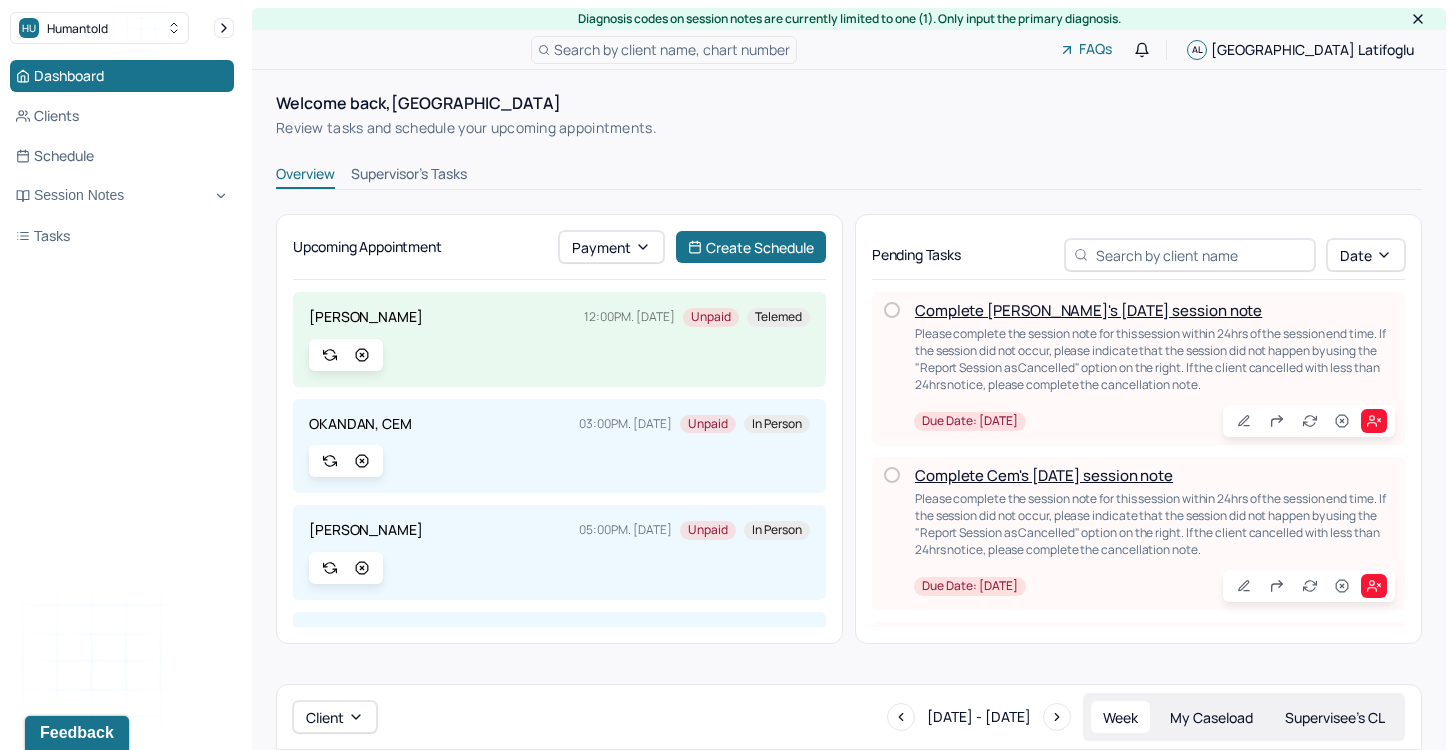 click on "Complete [PERSON_NAME]'s [DATE] session note" at bounding box center [1088, 310] 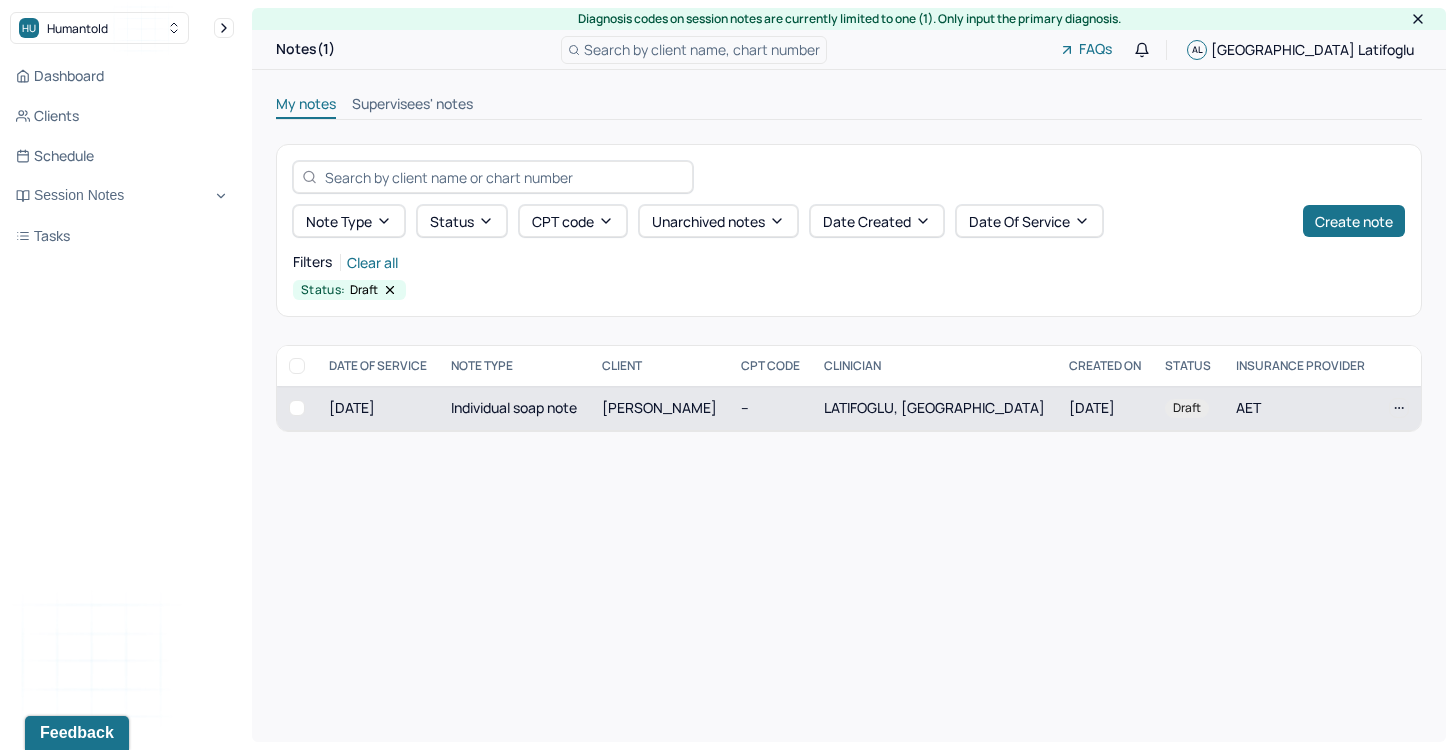 click on "--" at bounding box center (770, 408) 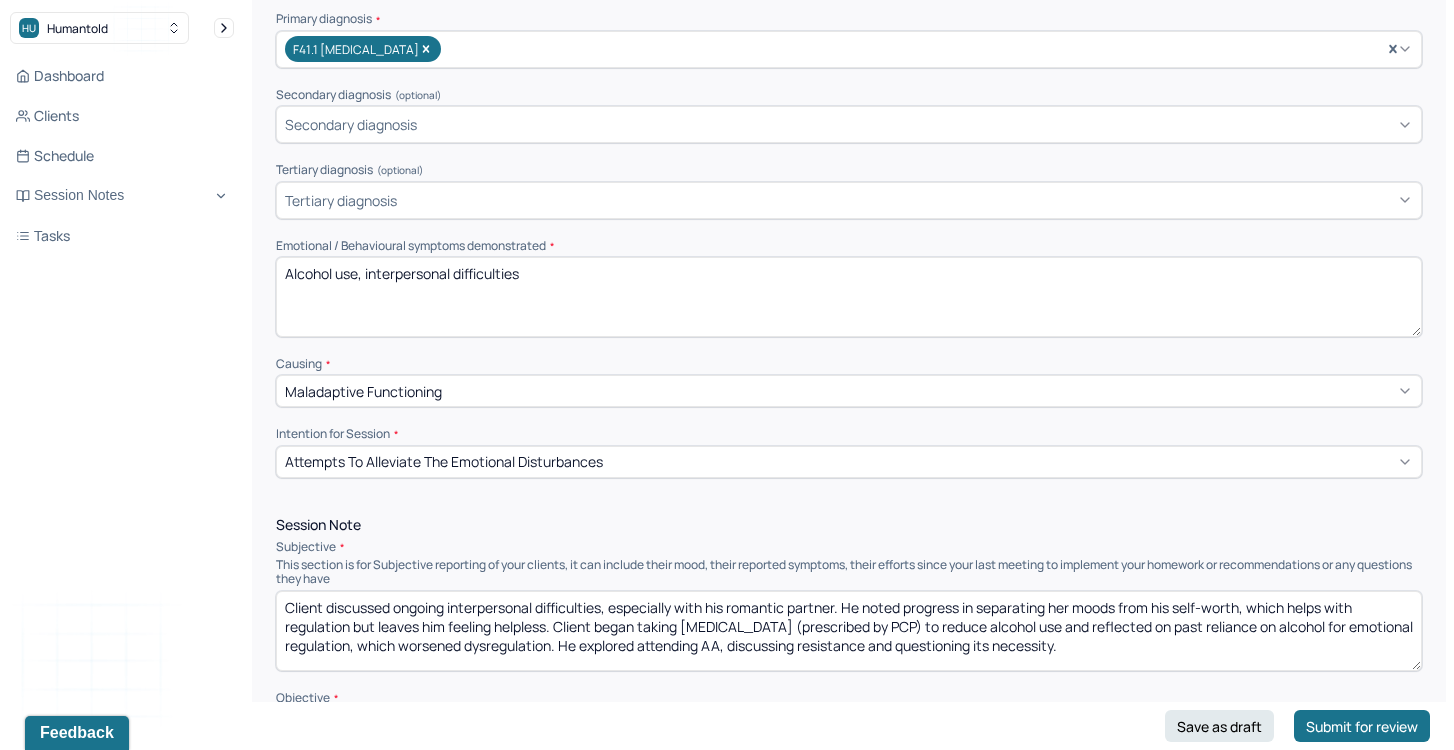scroll, scrollTop: 536, scrollLeft: 0, axis: vertical 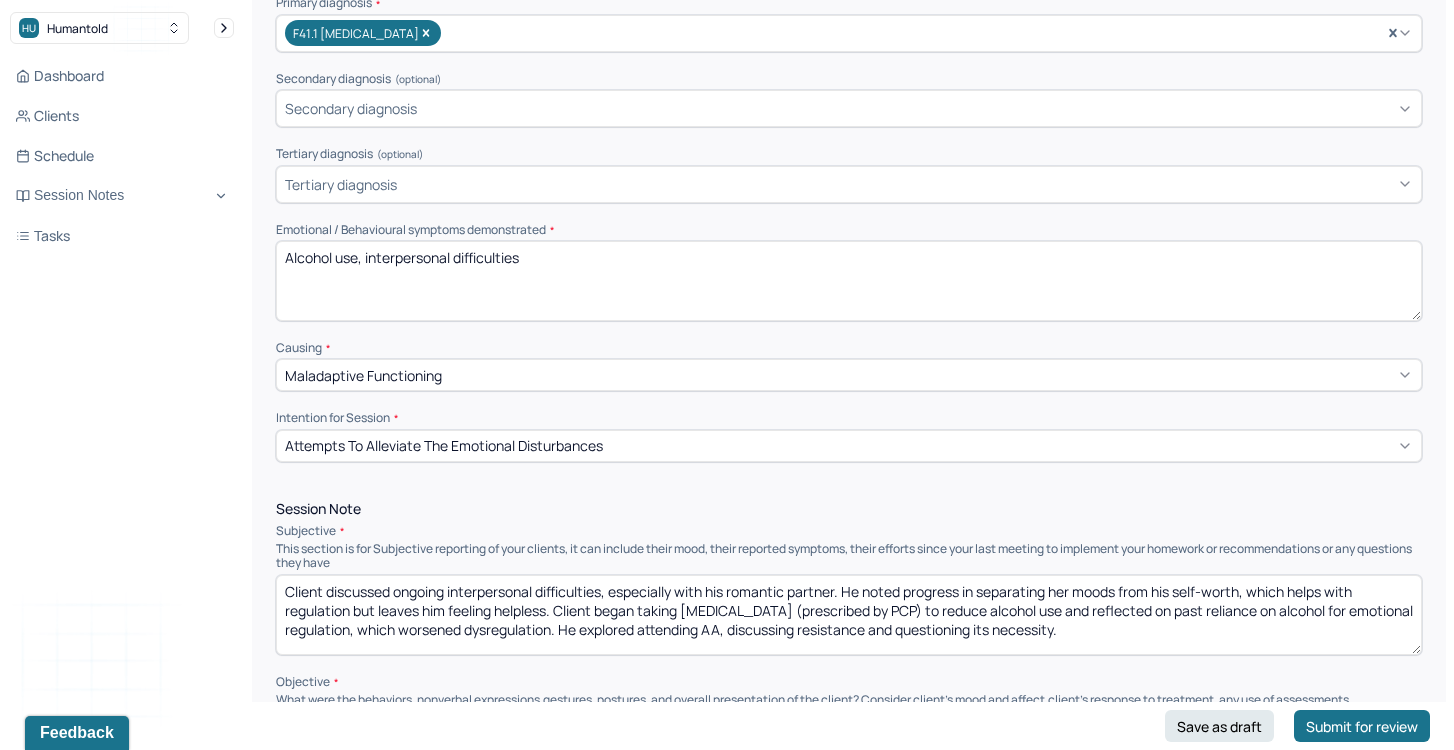 drag, startPoint x: 334, startPoint y: 593, endPoint x: 493, endPoint y: 594, distance: 159.00314 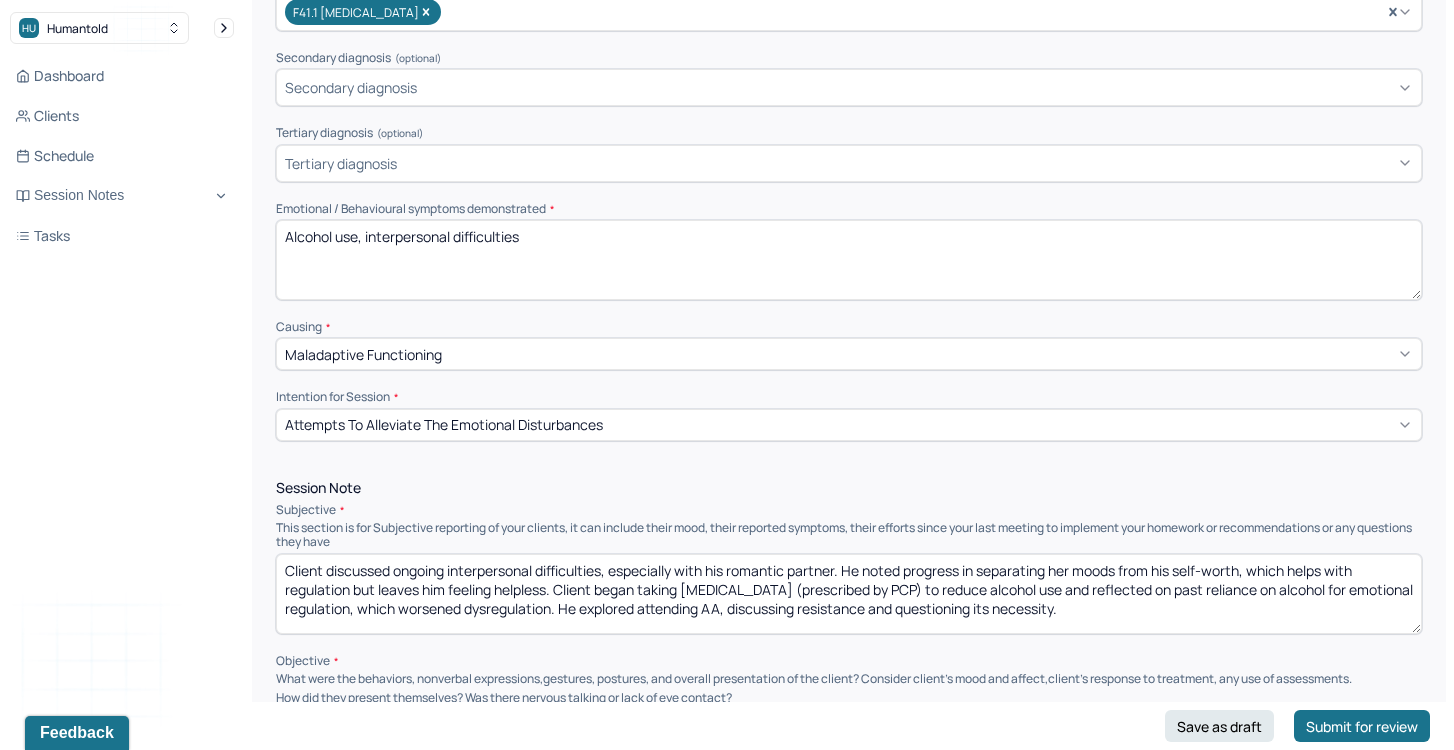 scroll, scrollTop: 559, scrollLeft: 0, axis: vertical 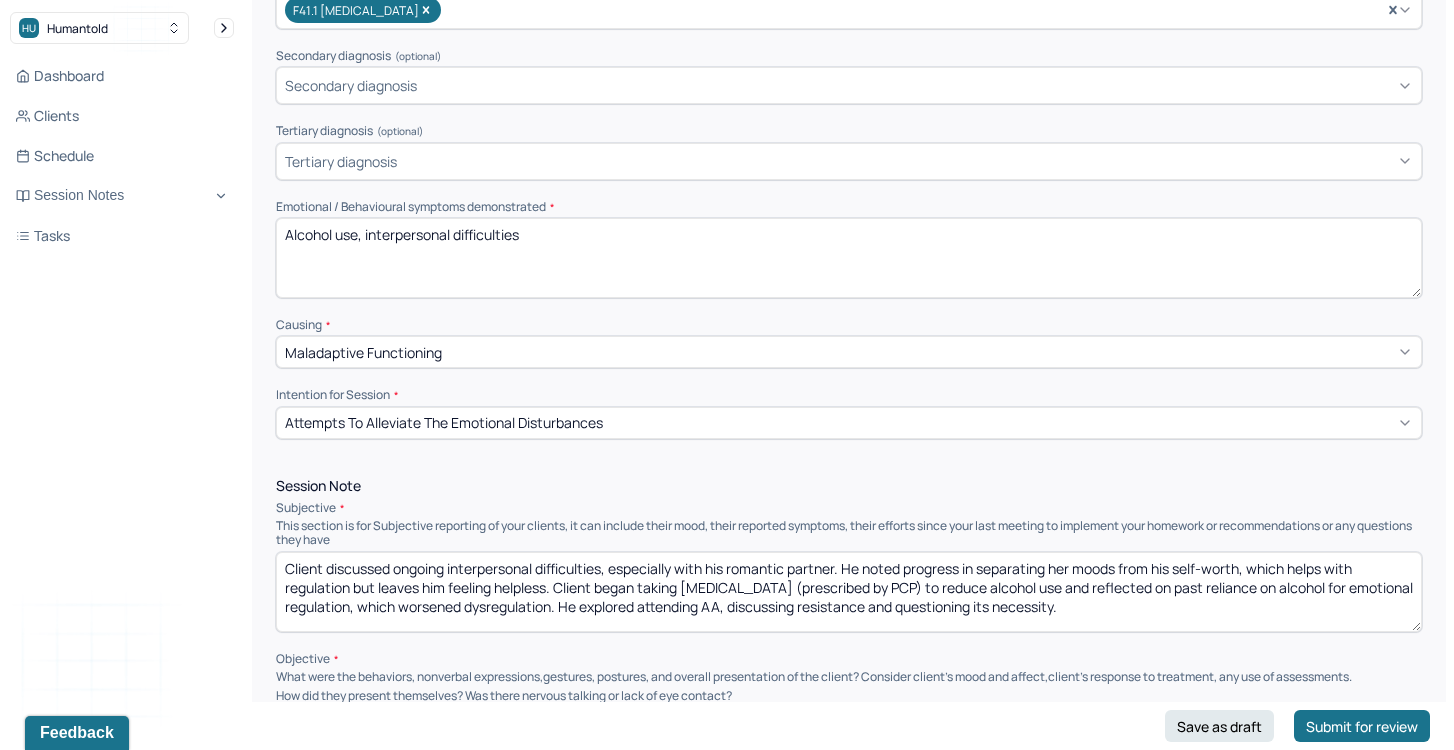 drag, startPoint x: 462, startPoint y: 580, endPoint x: 724, endPoint y: 610, distance: 263.71198 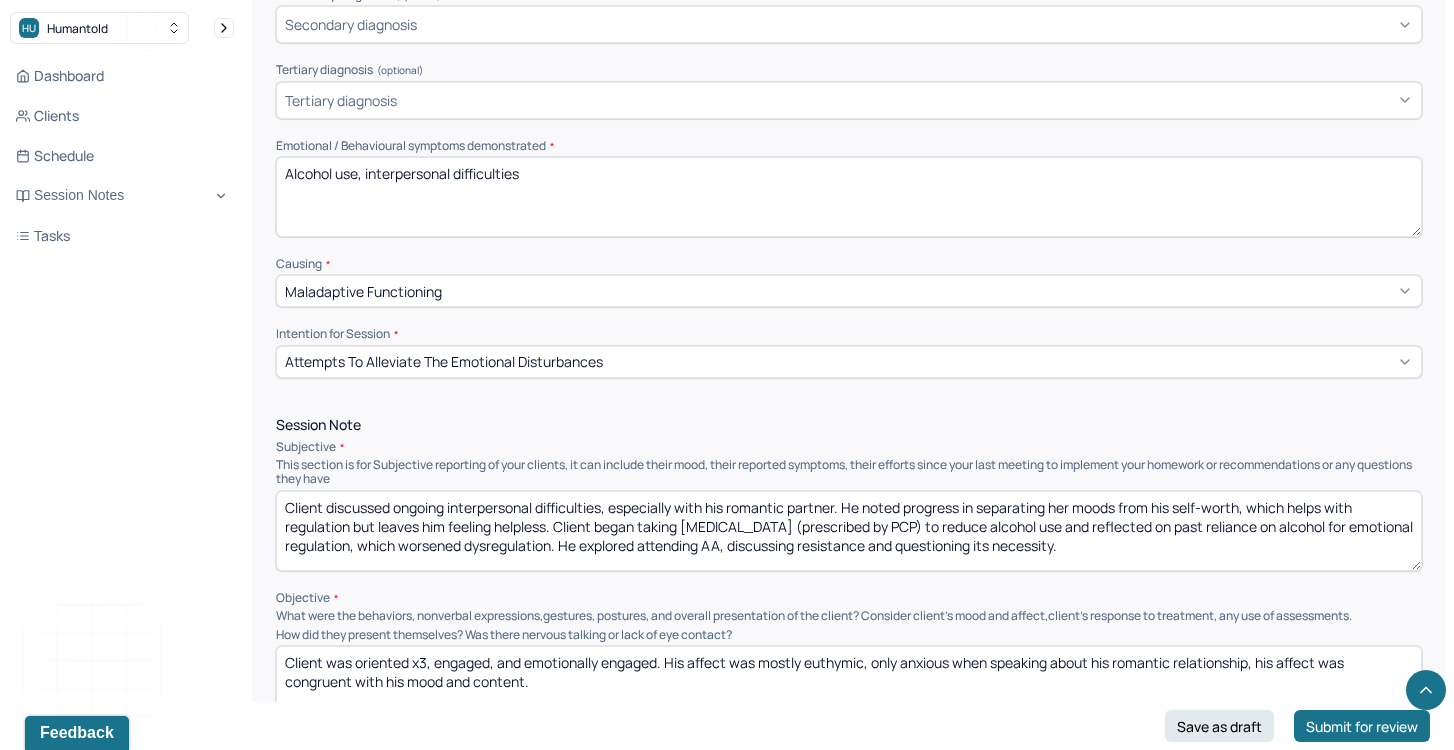 scroll, scrollTop: 636, scrollLeft: 0, axis: vertical 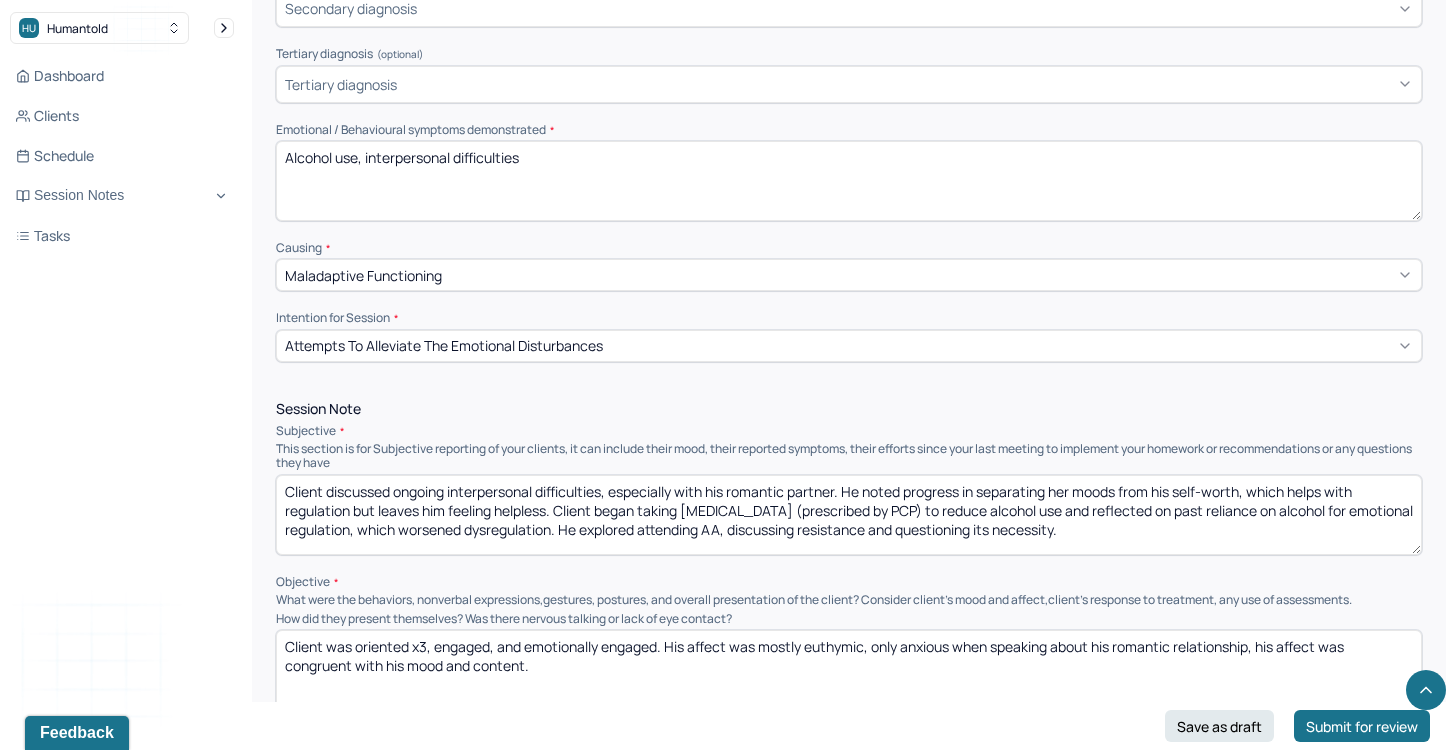 drag, startPoint x: 634, startPoint y: 519, endPoint x: 985, endPoint y: 524, distance: 351.0356 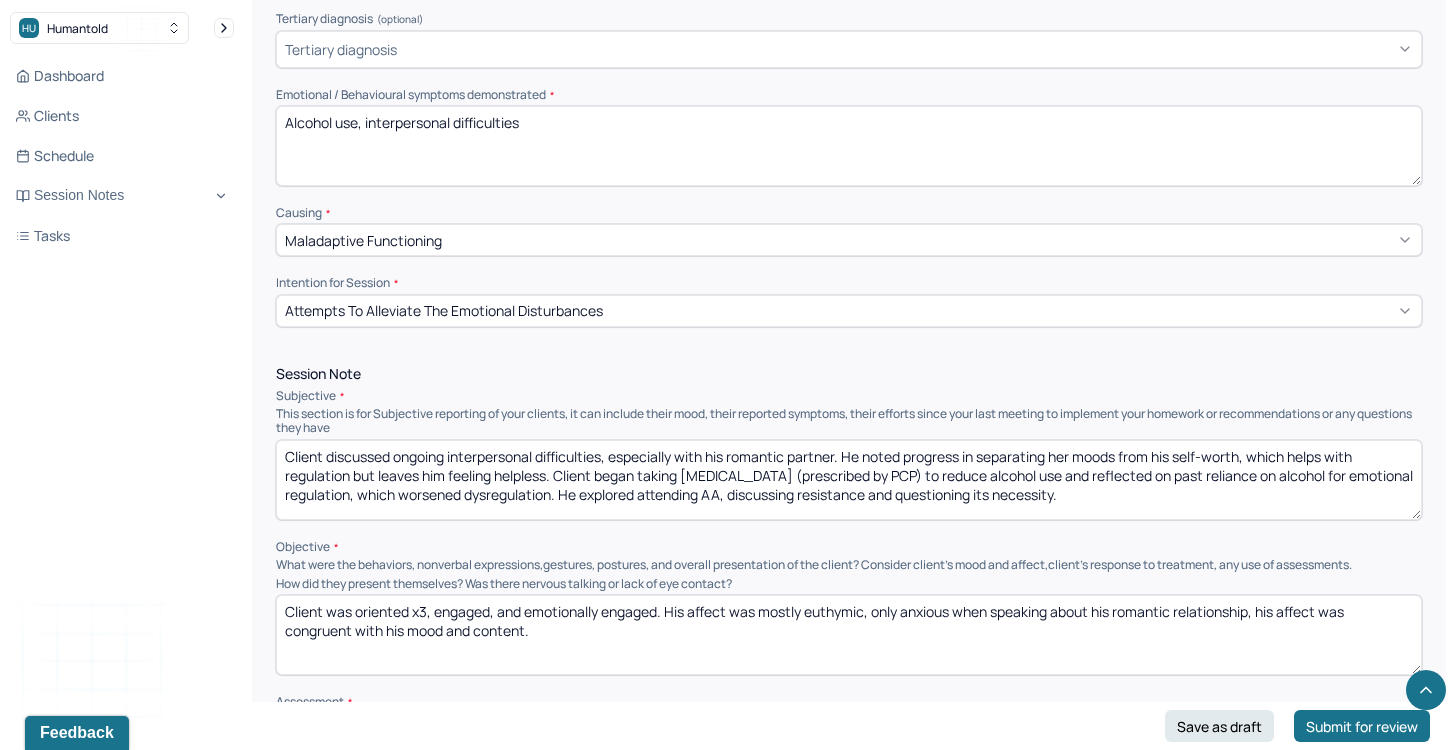 scroll, scrollTop: 692, scrollLeft: 0, axis: vertical 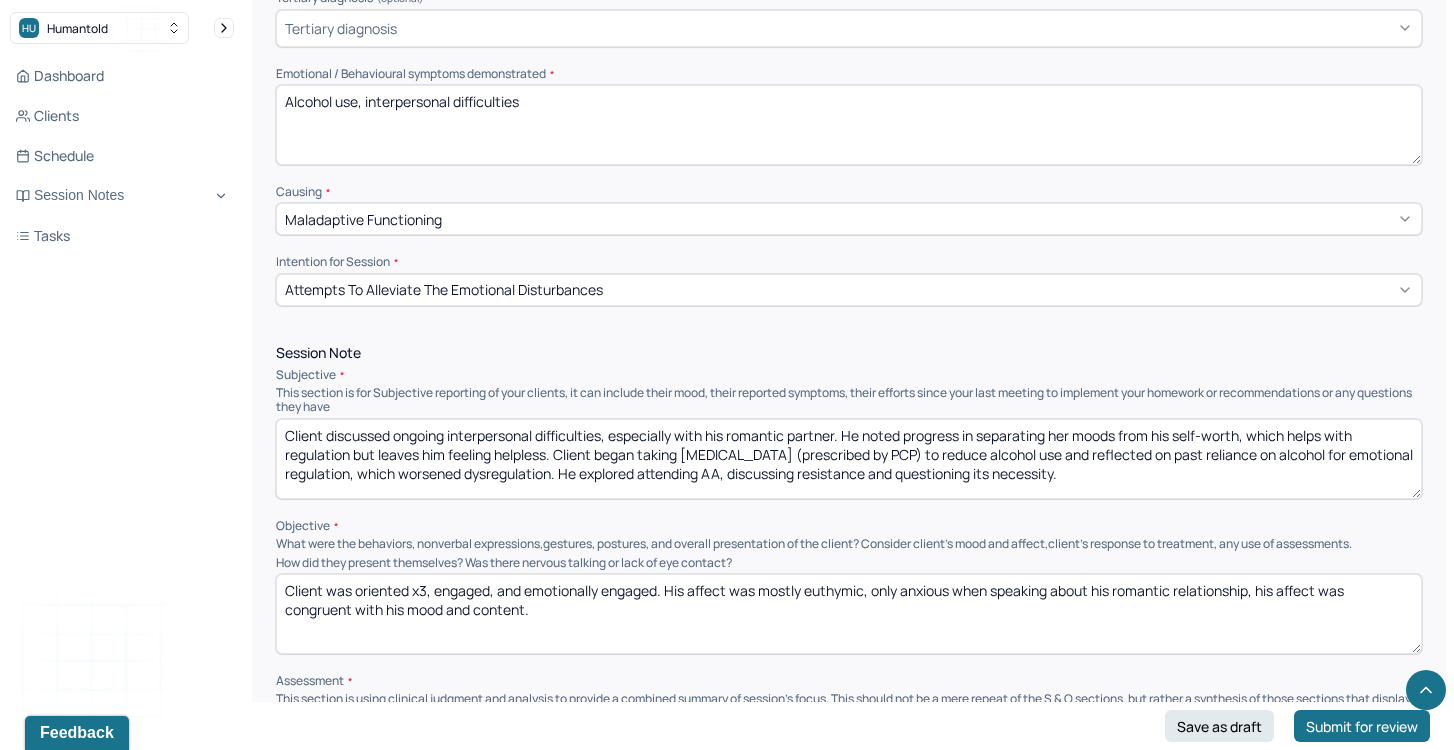 click on "Client was oriented x3, engaged, and emotionally engaged. His affect was mostly euthymic, only anxious when speaking about his romantic relationship, his affect was congruent with his mood and content." at bounding box center (849, 614) 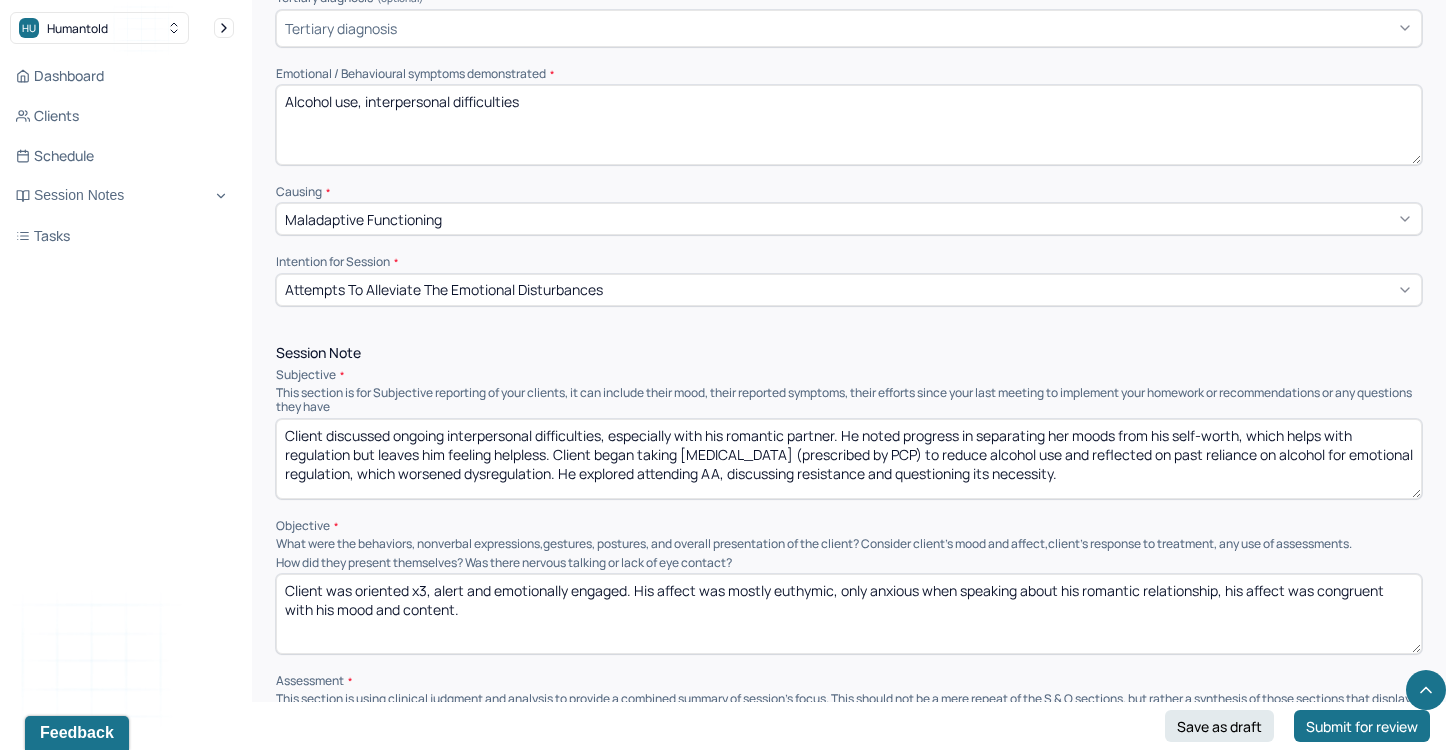 click on "Client was oriented x3, engaged, and emotionally engaged. His affect was mostly euthymic, only anxious when speaking about his romantic relationship, his affect was congruent with his mood and content." at bounding box center [849, 614] 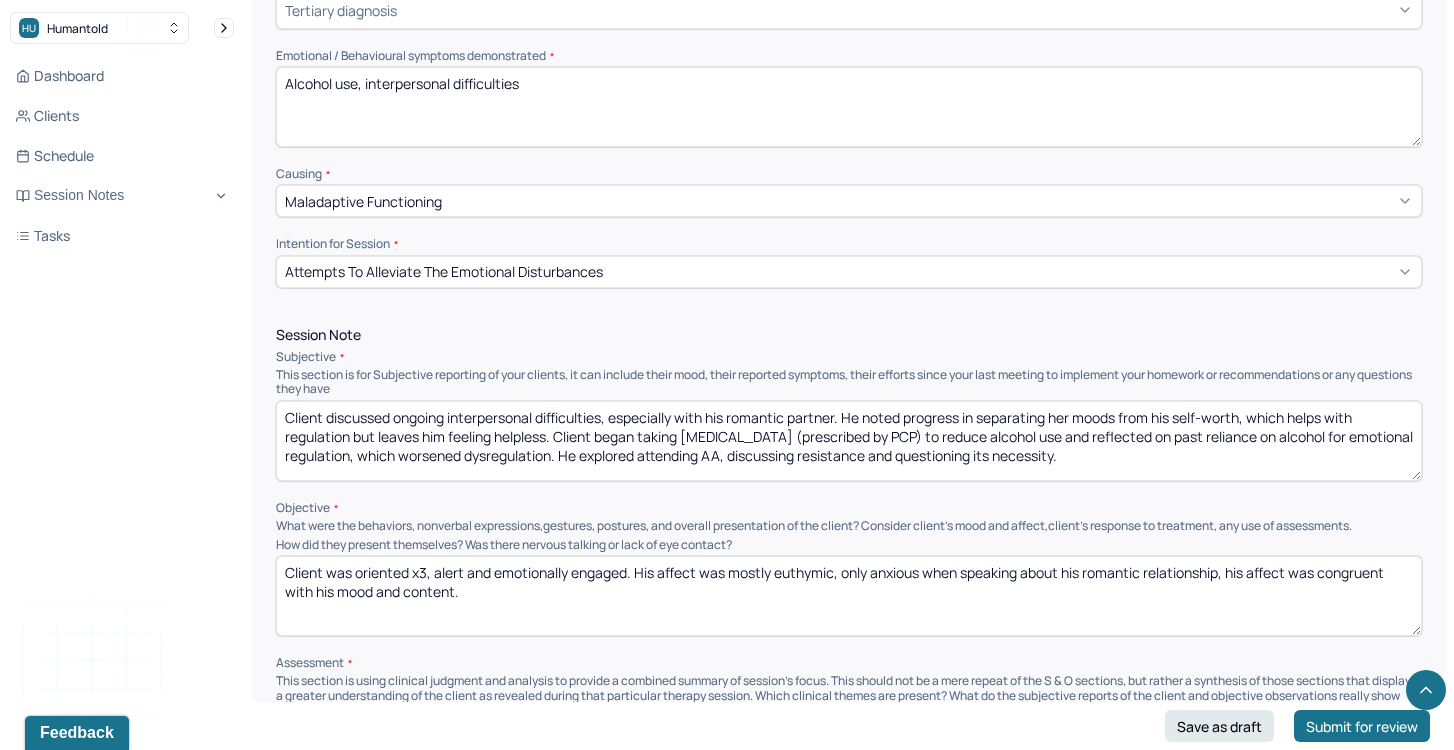 scroll, scrollTop: 714, scrollLeft: 0, axis: vertical 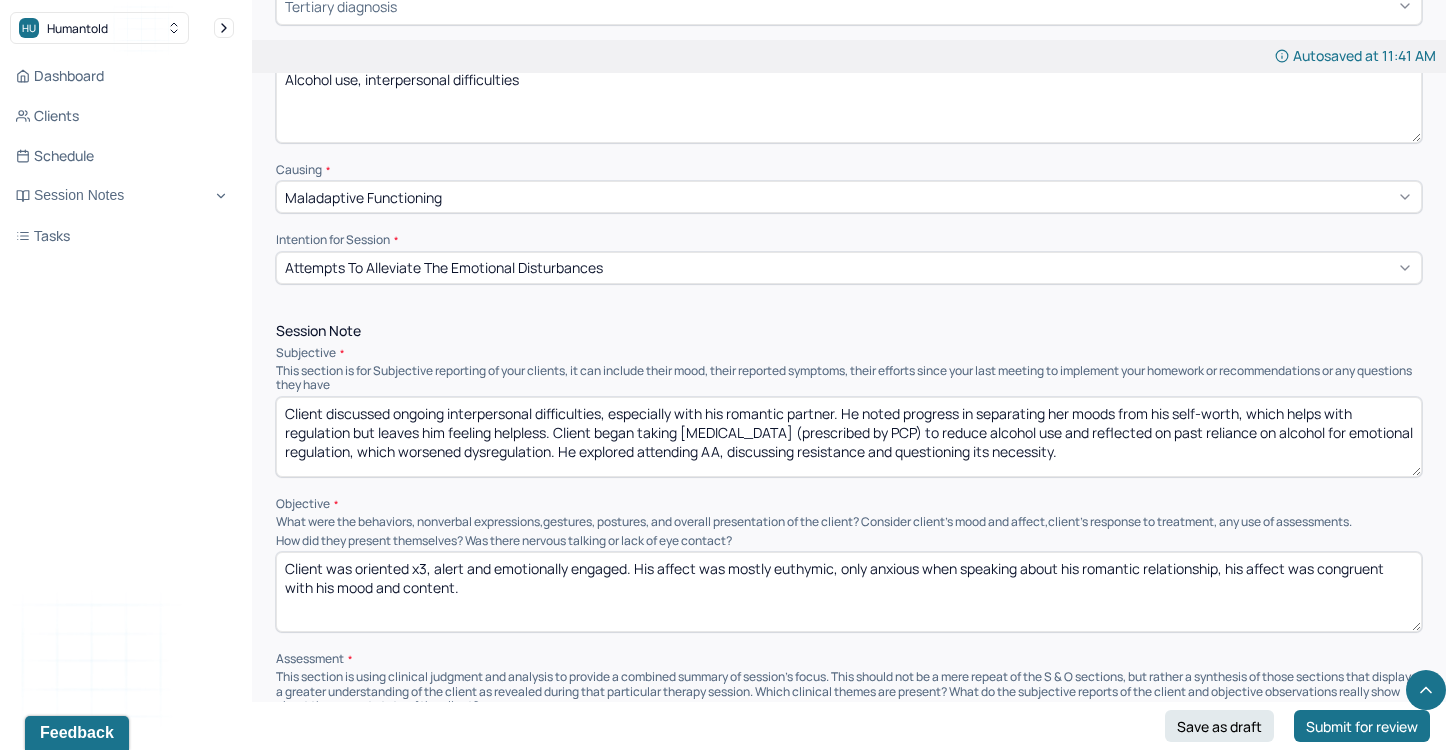 drag, startPoint x: 1037, startPoint y: 565, endPoint x: 1037, endPoint y: 590, distance: 25 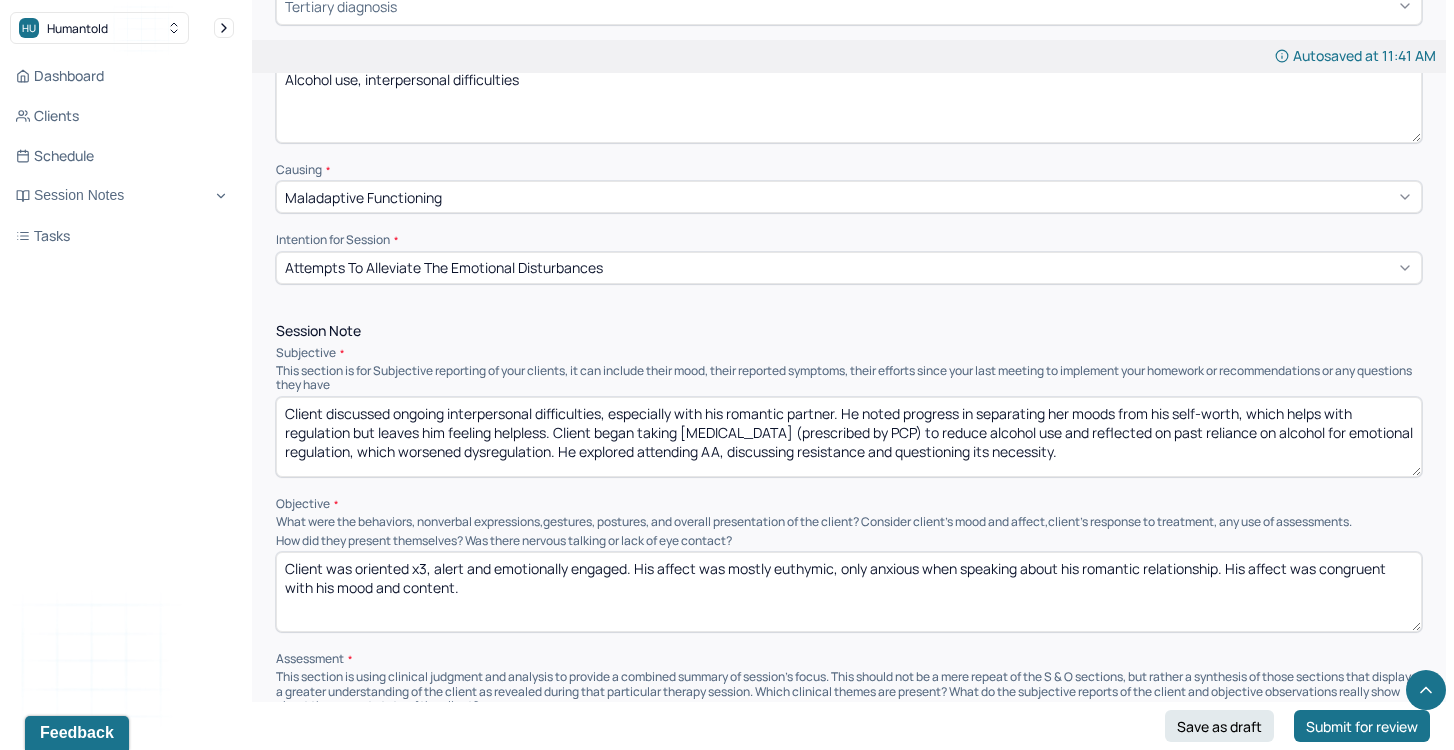 click on "Client was oriented x3, alert and emotionally engaged. His affect was mostly euthymic, only anxious when speaking about his romantic relationship. His affect was congruent with his mood and content." at bounding box center (849, 592) 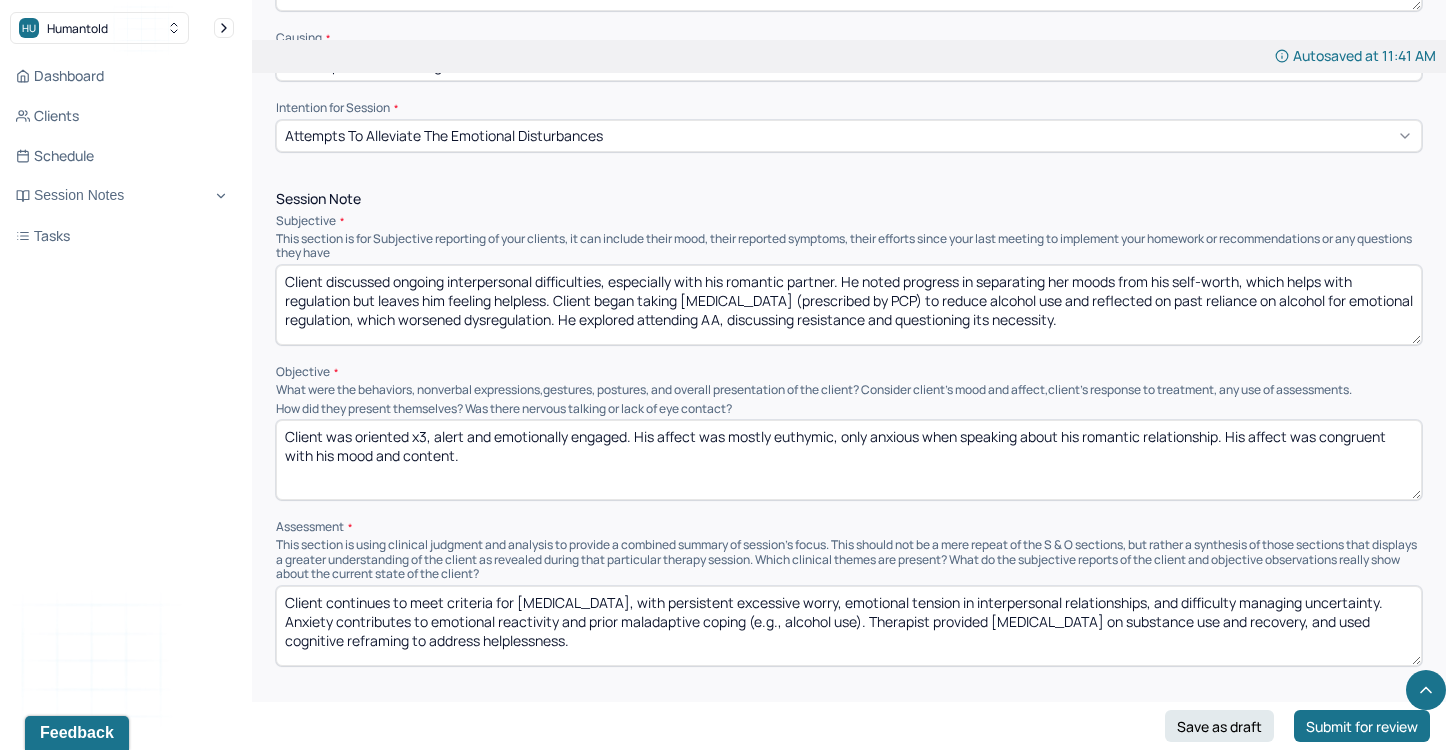 scroll, scrollTop: 850, scrollLeft: 0, axis: vertical 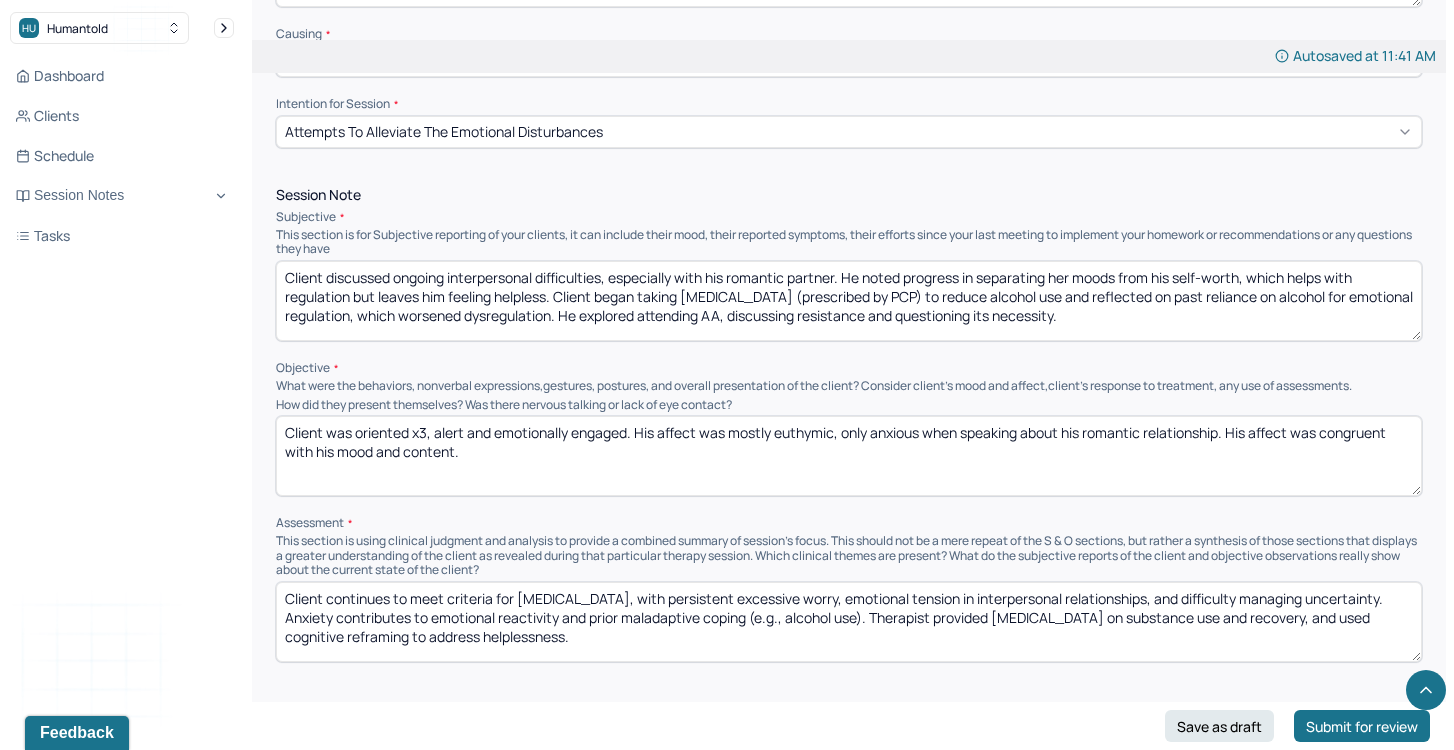type on "Client was oriented x3, alert and emotionally engaged. His affect was mostly euthymic, only anxious when speaking about his romantic relationship. His affect was congruent with his mood and content." 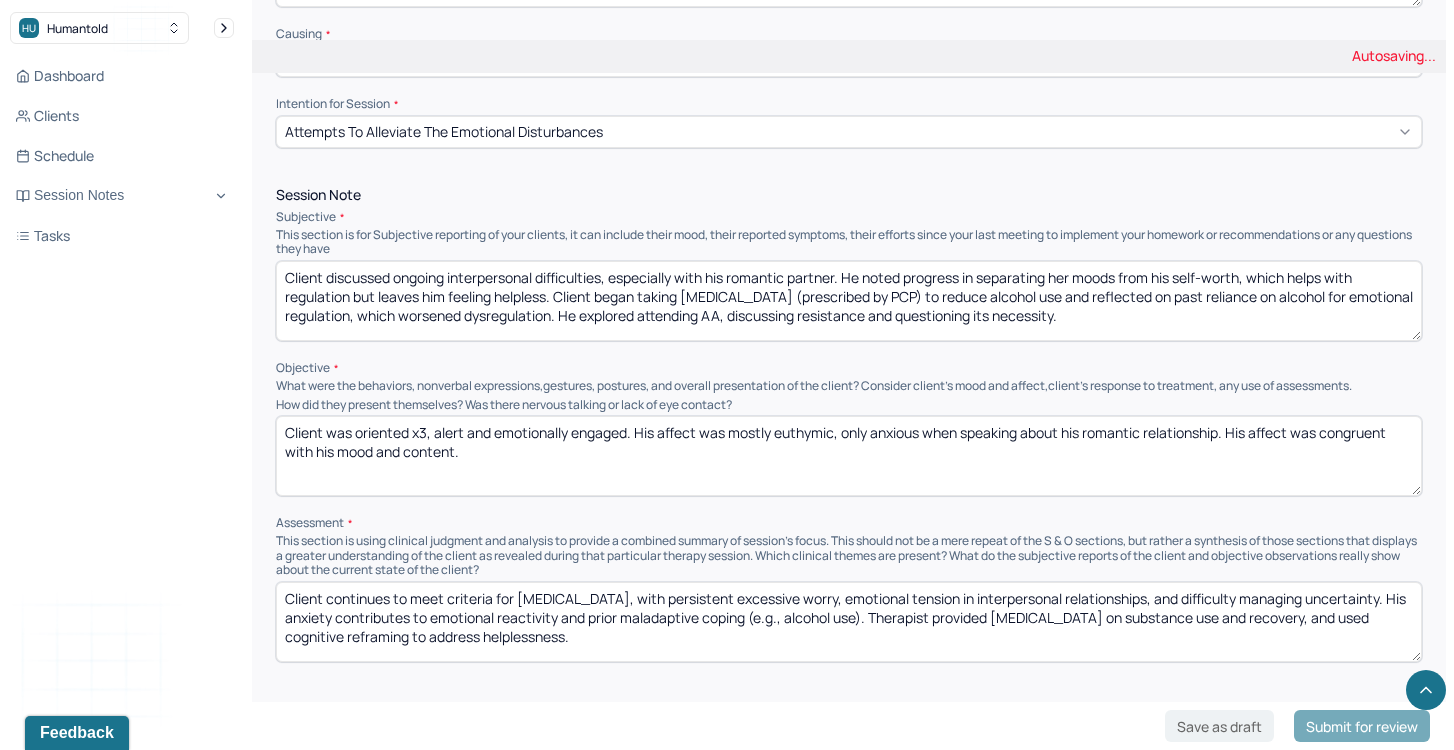 click on "Client continues to meet criteria for [MEDICAL_DATA], with persistent excessive worry, emotional tension in interpersonal relationships, and difficulty managing uncertainty. Anxiety contributes to emotional reactivity and prior maladaptive coping (e.g., alcohol use). Therapist provided [MEDICAL_DATA] on substance use and recovery, and used cognitive reframing to address helplessness." at bounding box center (849, 622) 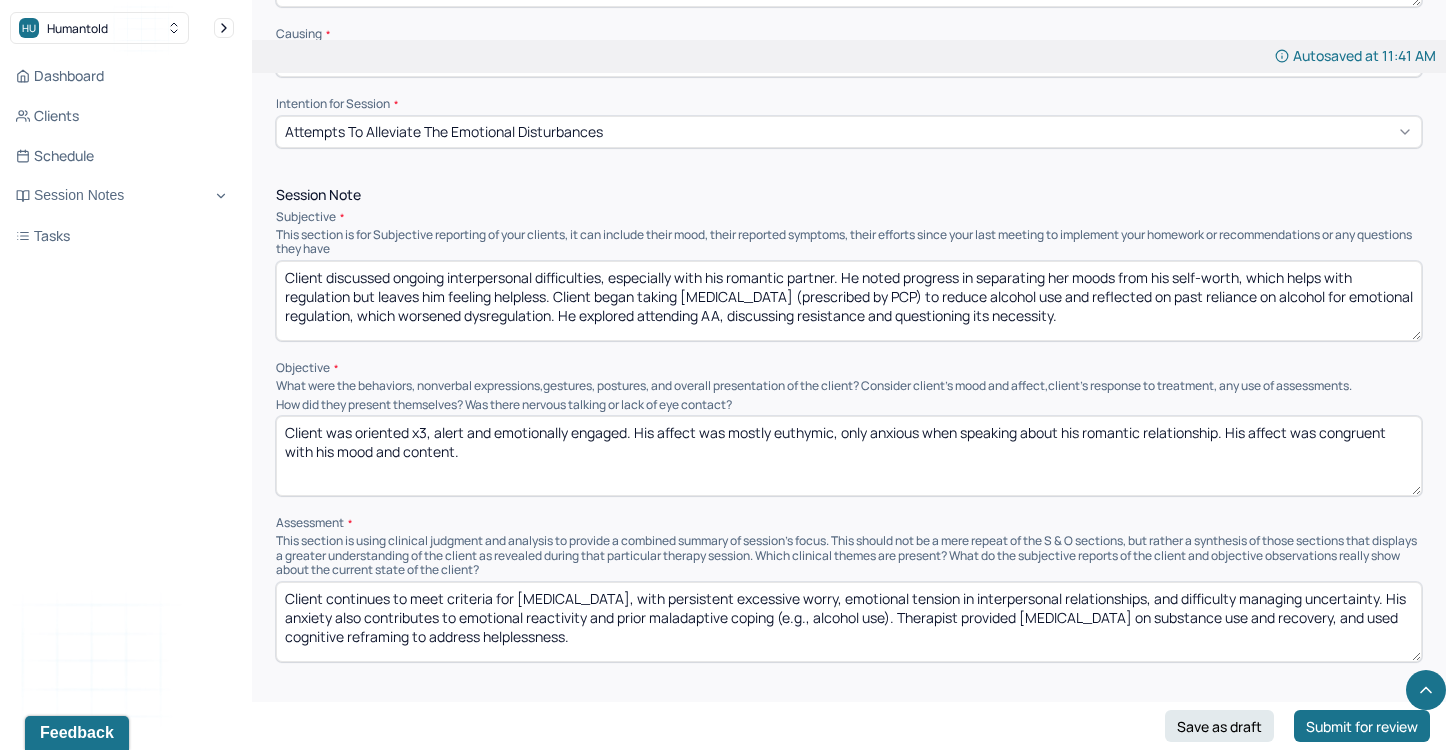click on "Client continues to meet criteria for [MEDICAL_DATA], with persistent excessive worry, emotional tension in interpersonal relationships, and difficulty managing uncertainty. His anxiety contributes to emotional reactivity and prior maladaptive coping (e.g., alcohol use). Therapist provided [MEDICAL_DATA] on substance use and recovery, and used cognitive reframing to address helplessness." at bounding box center (849, 622) 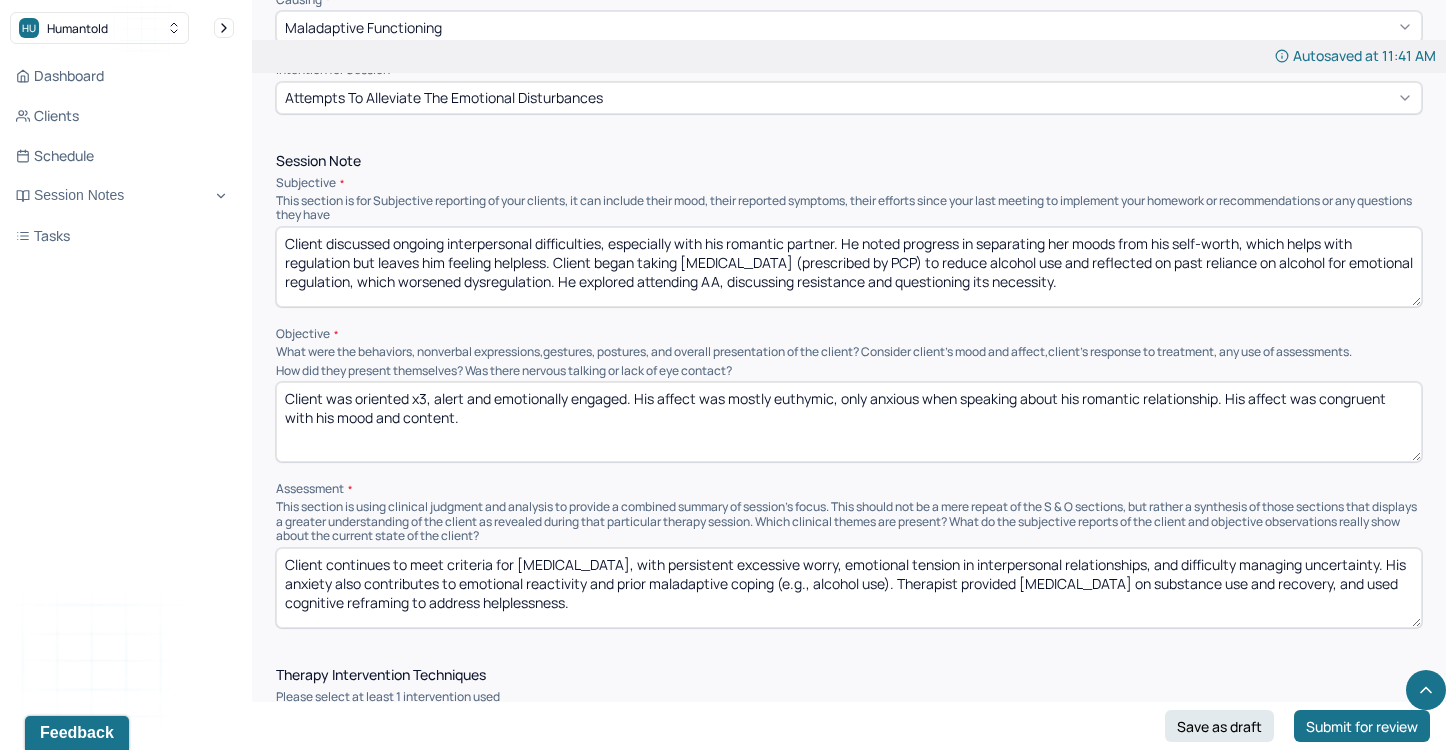 scroll, scrollTop: 888, scrollLeft: 0, axis: vertical 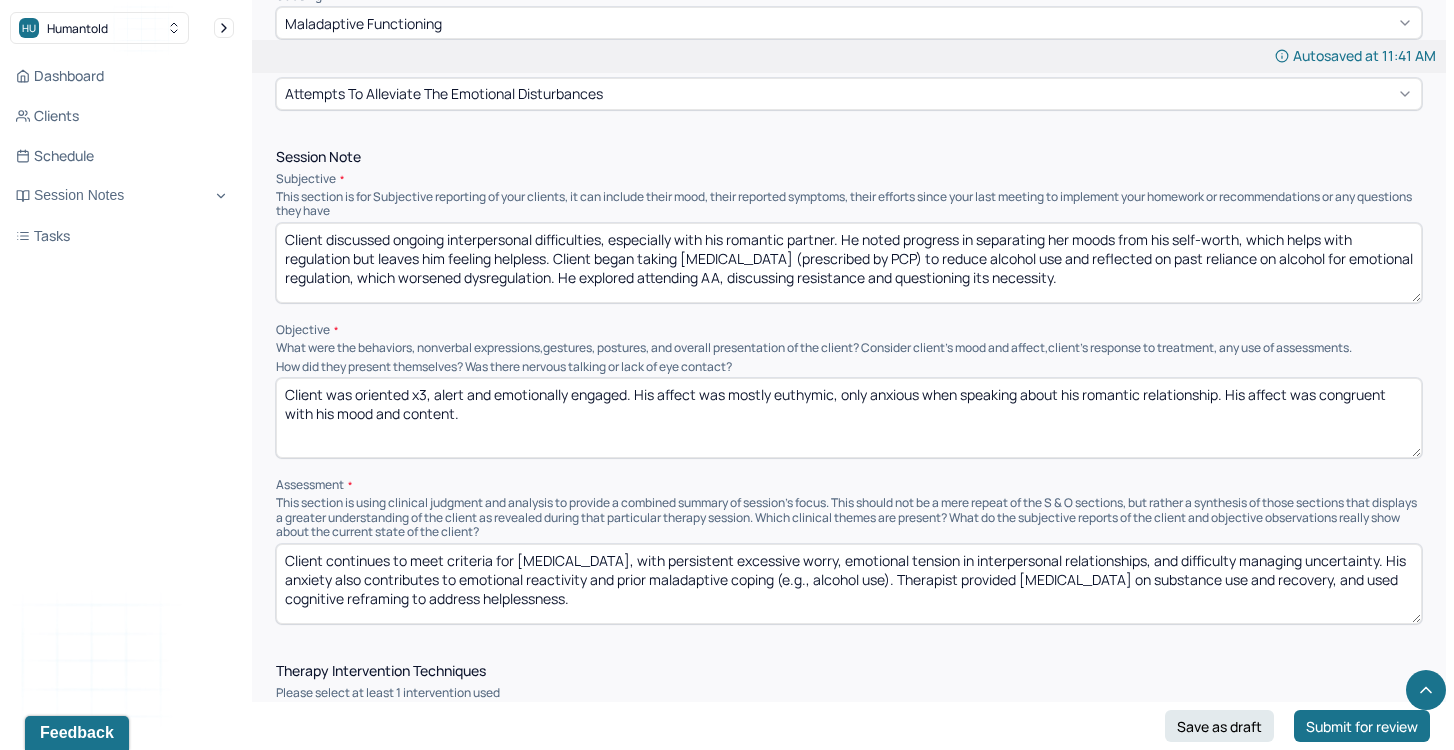 drag, startPoint x: 1033, startPoint y: 574, endPoint x: 1034, endPoint y: 591, distance: 17.029387 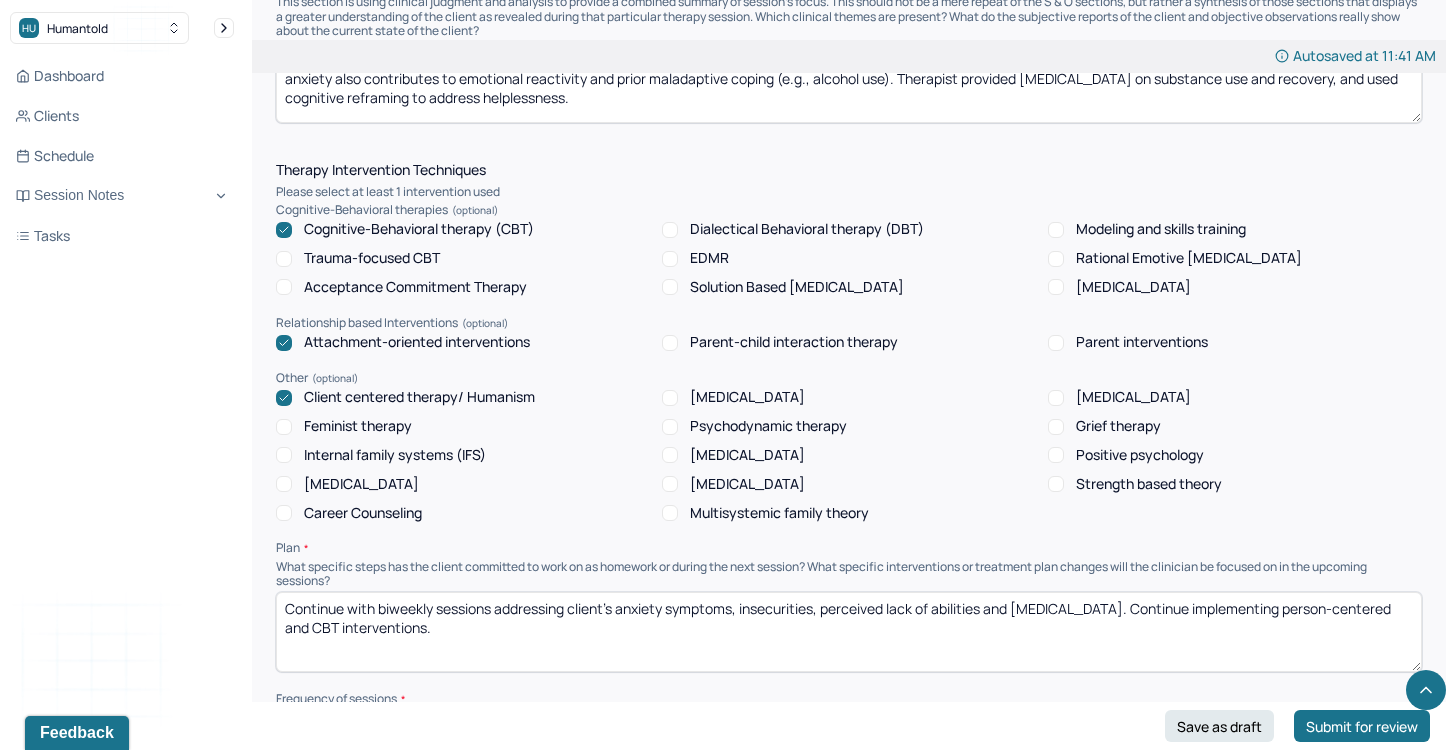 scroll, scrollTop: 1388, scrollLeft: 0, axis: vertical 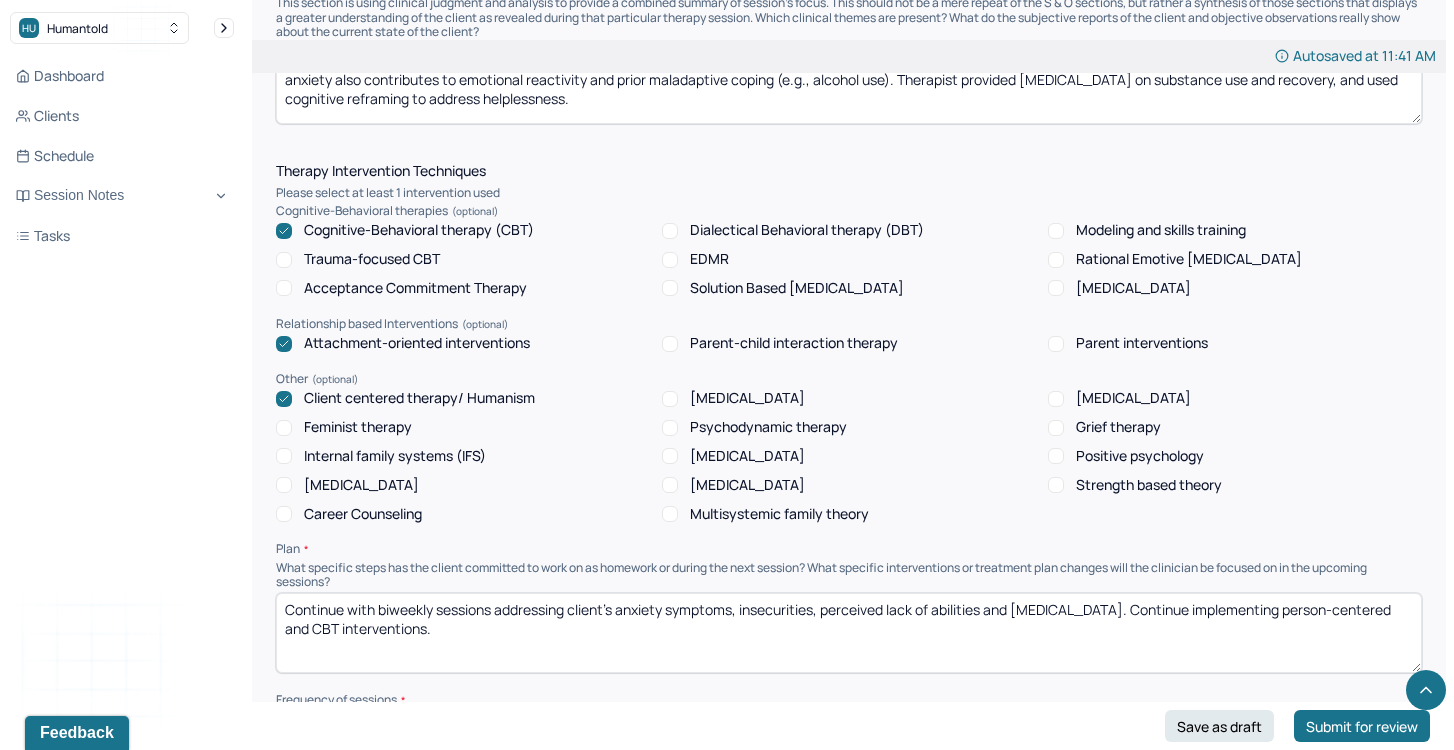 type on "Client continues to meet criteria for [MEDICAL_DATA], with persistent excessive worry, emotional tension in interpersonal relationships, and difficulty managing uncertainty. His anxiety also contributes to emotional reactivity and prior maladaptive coping (e.g., alcohol use). Therapist provided [MEDICAL_DATA] on substance use and recovery, and used cognitive reframing to address helplessness." 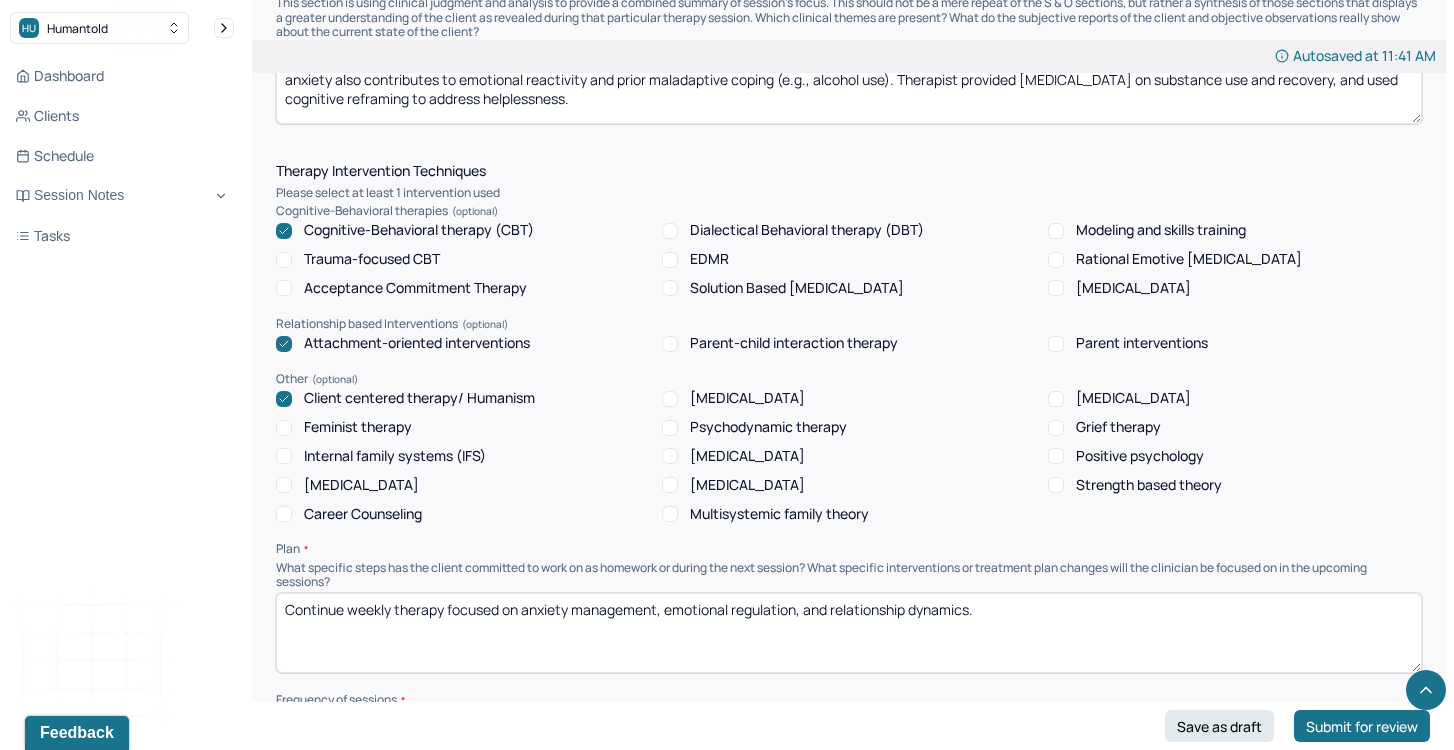 click on "Continue with biweekly sessions addressing client's anxiety symptoms, insecurities, perceived lack of abilities and [MEDICAL_DATA]. Continue implementing person-centered and CBT interventions." at bounding box center [849, 633] 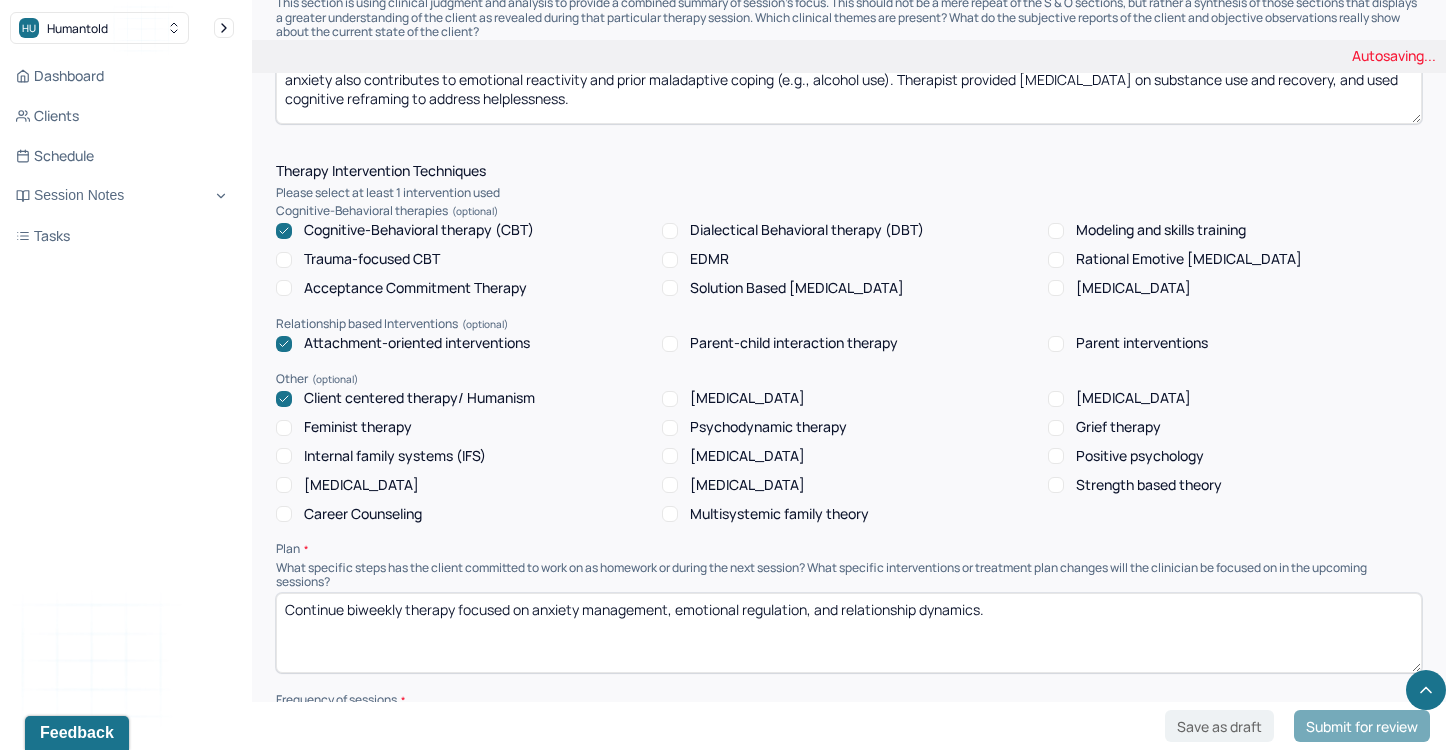 click on "Continue weekly therapy focused on anxiety management, emotional regulation, and relationship dynamics." at bounding box center [849, 633] 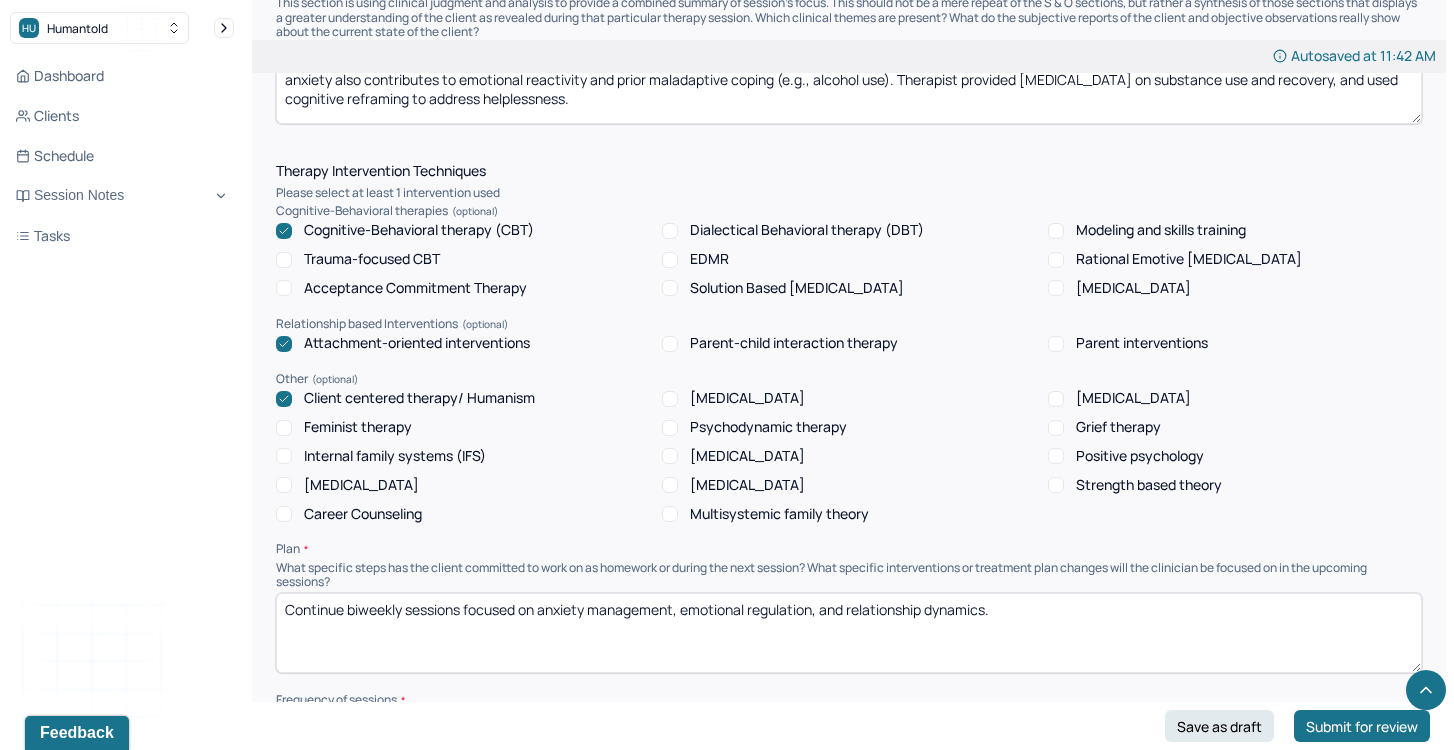 drag, startPoint x: 687, startPoint y: 612, endPoint x: 1034, endPoint y: 618, distance: 347.05188 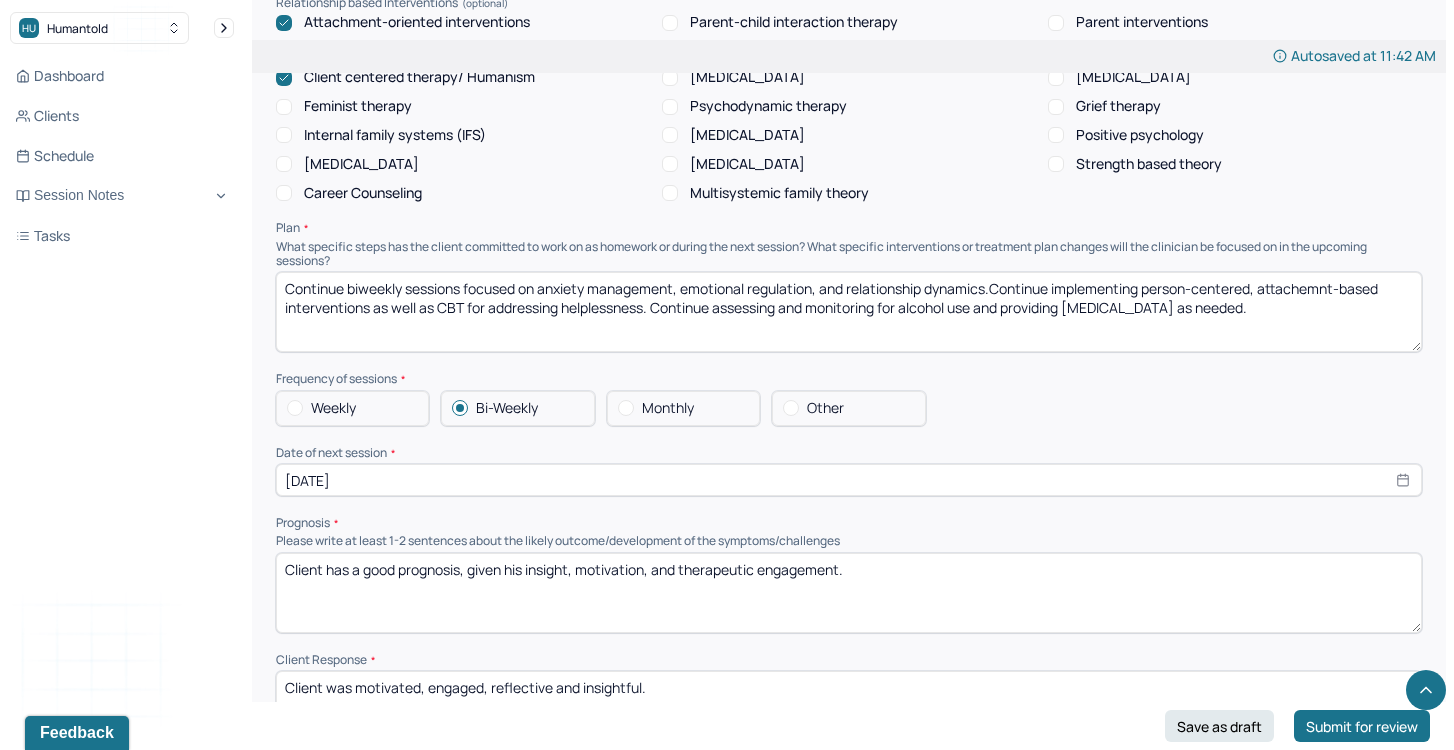 scroll, scrollTop: 1739, scrollLeft: 0, axis: vertical 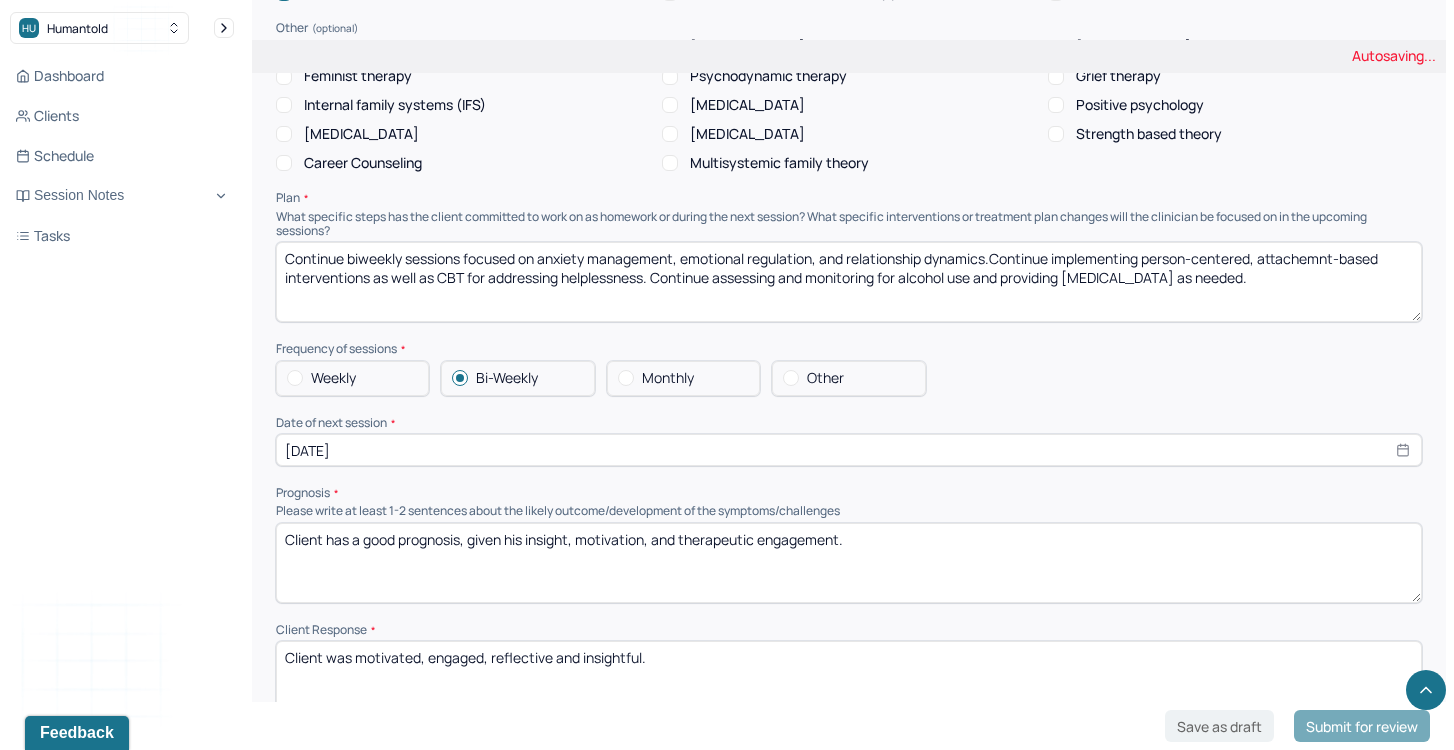 type on "Continue biweekly sessions focused on anxiety management, emotional regulation, and relationship dynamics.Continue implementing person-centered, attachemnt-based interventions as well as CBT for addressing helplessness. Continue assessing and monitoring for alcohol use and providing [MEDICAL_DATA] as needed." 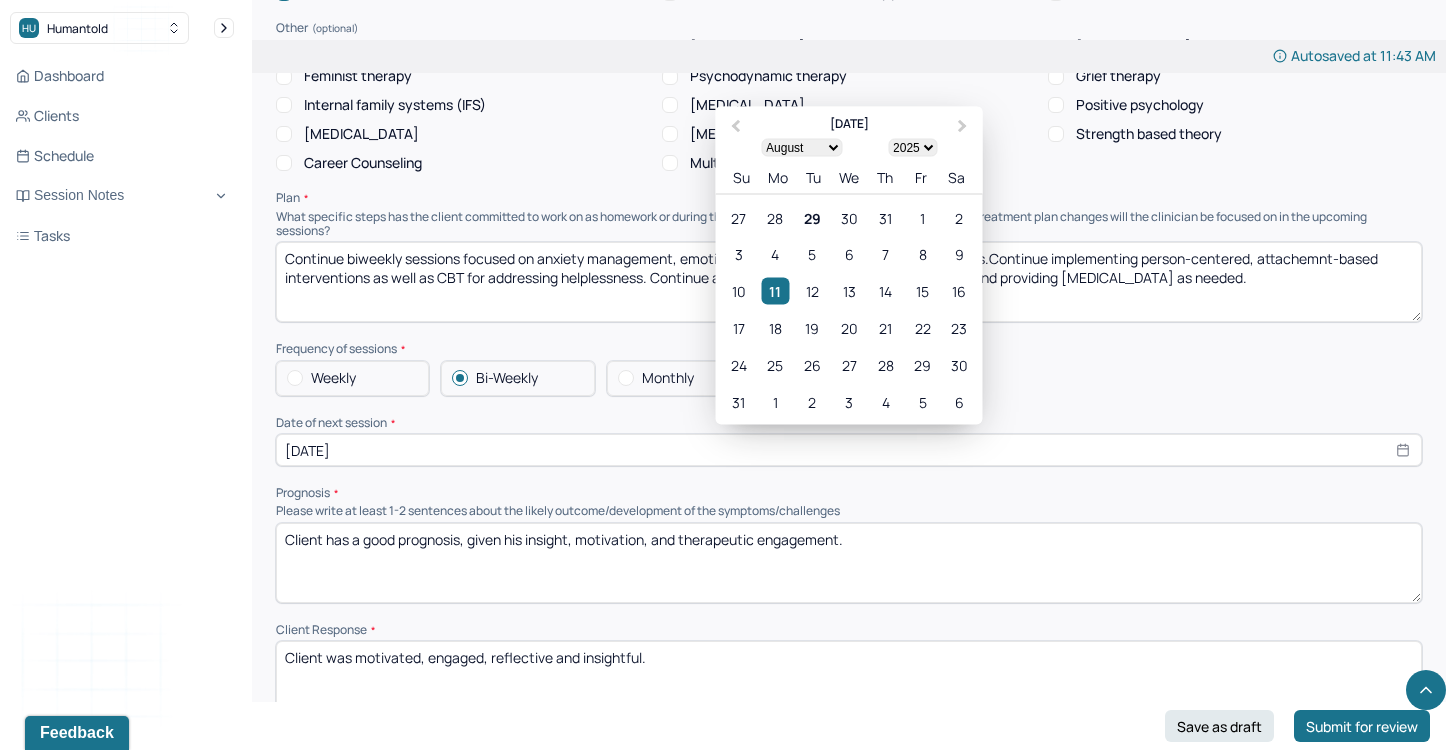 click on "[DATE]" at bounding box center (849, 450) 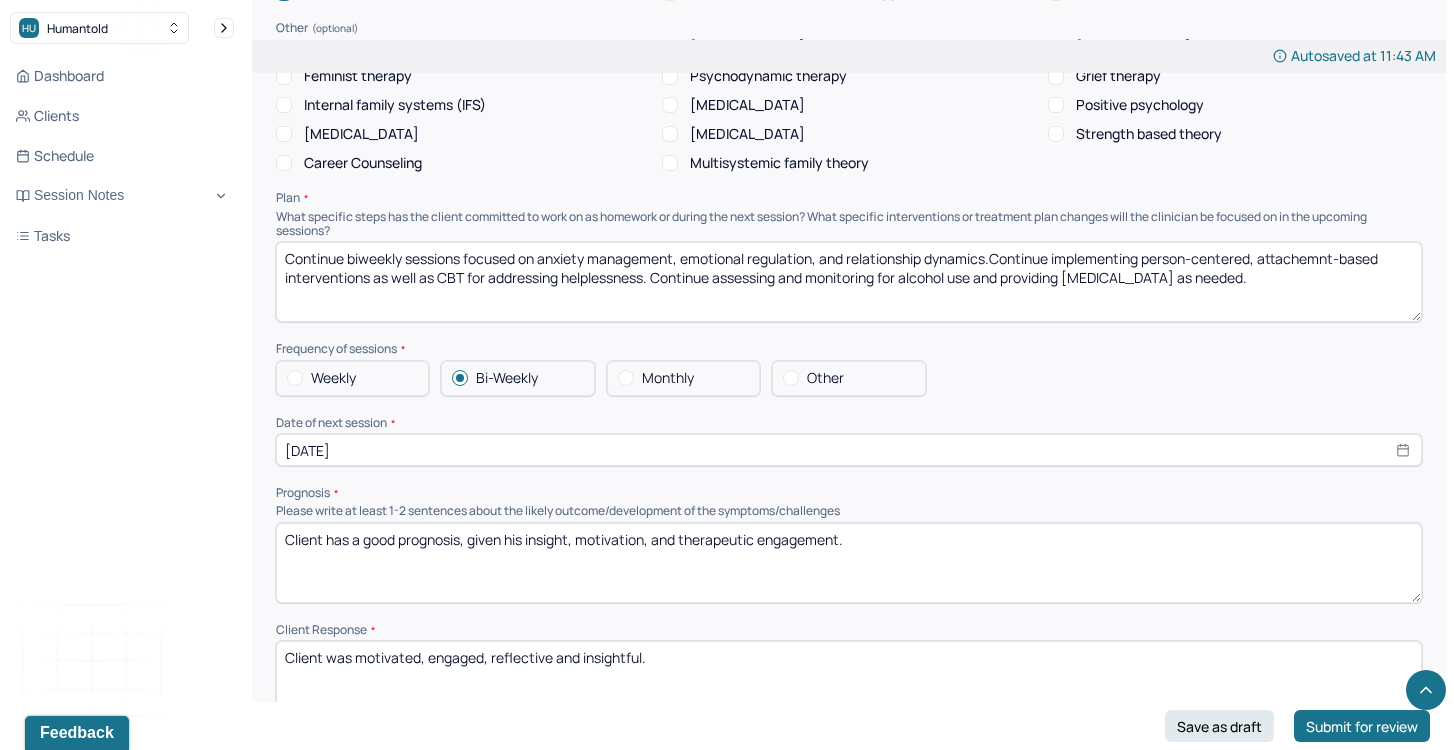 click on "Client has a good prognosis, given his insight, motivation, and therapeutic engagement." at bounding box center (849, 563) 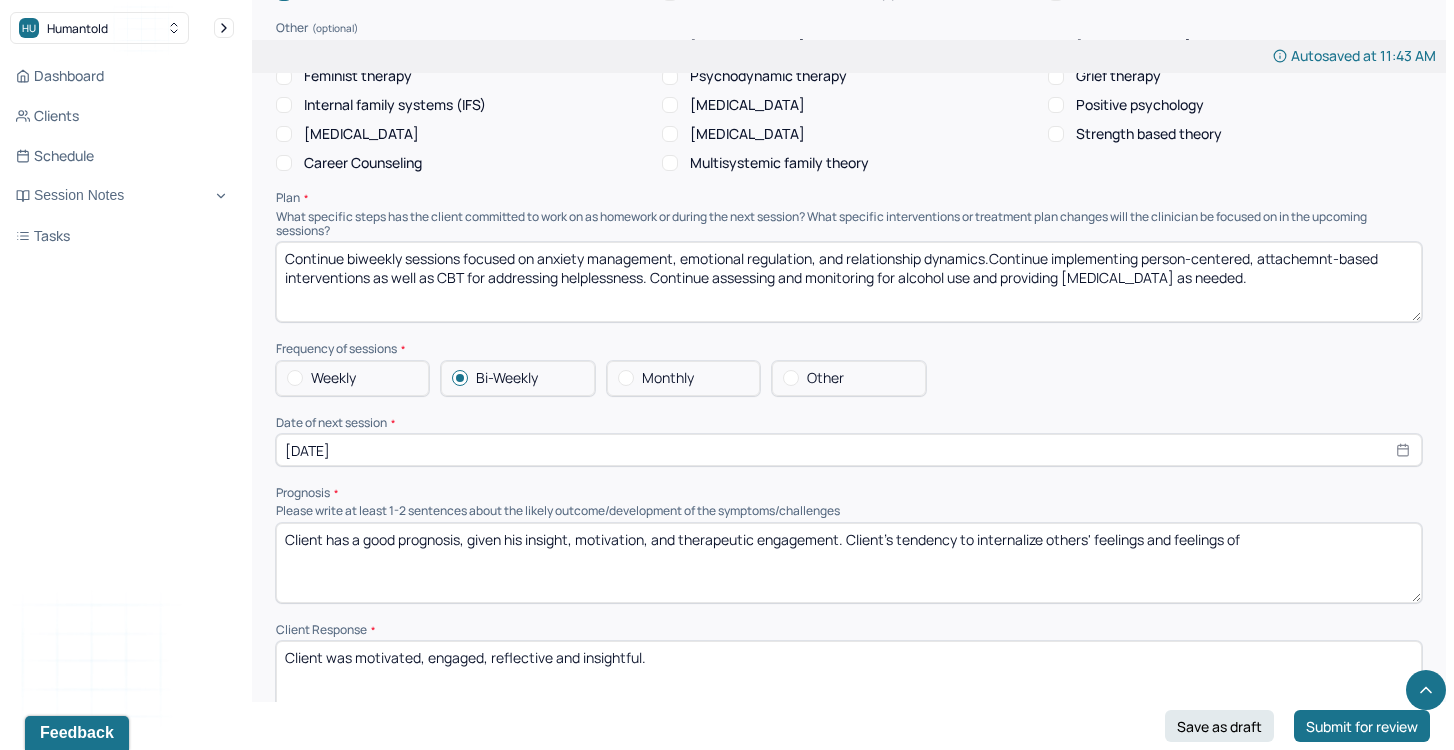 click on "Client has a good prognosis, given his insight, motivation, and therapeutic engagement. Client's tendency to internalize others' feelings and feelings of" at bounding box center (849, 563) 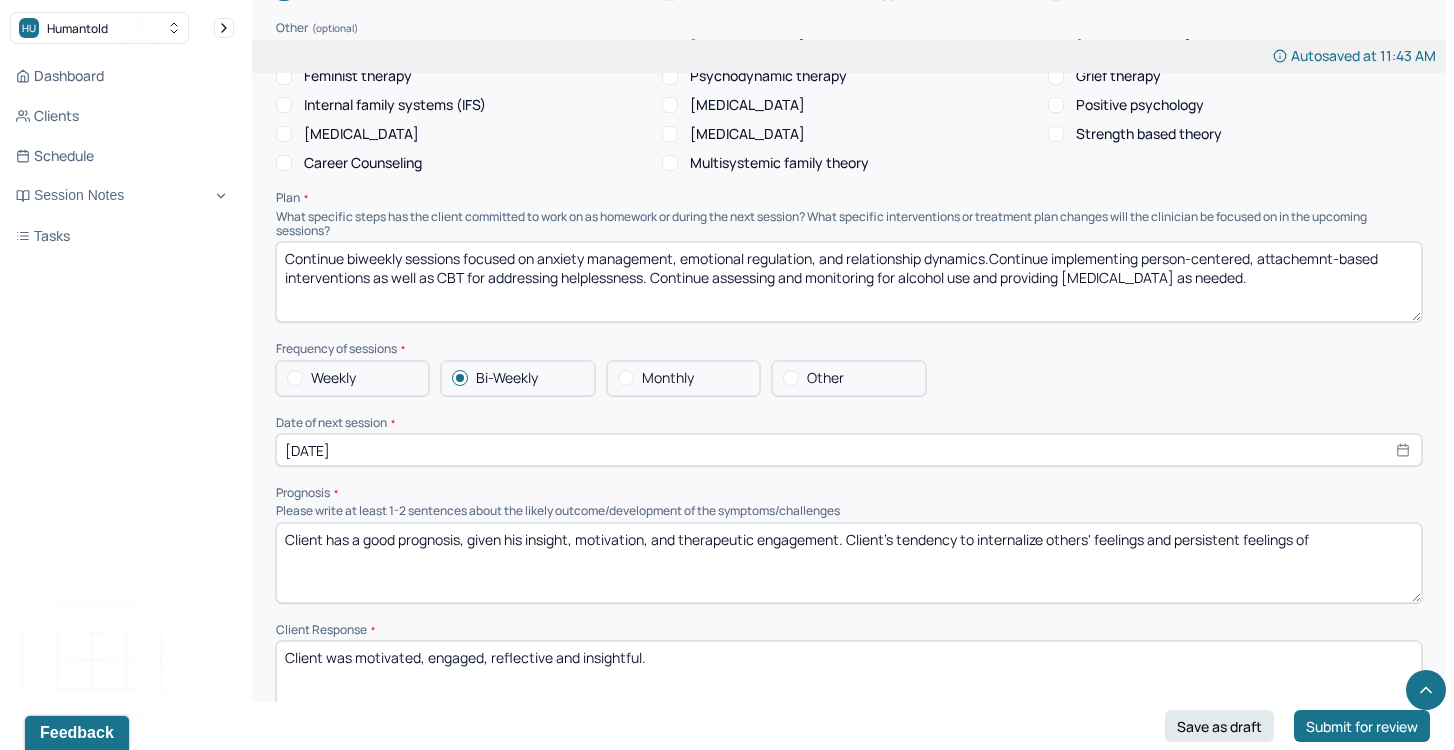 click on "Client has a good prognosis, given his insight, motivation, and therapeutic engagement. Client's tendency to internalize others' feelings and feelings of" at bounding box center [849, 563] 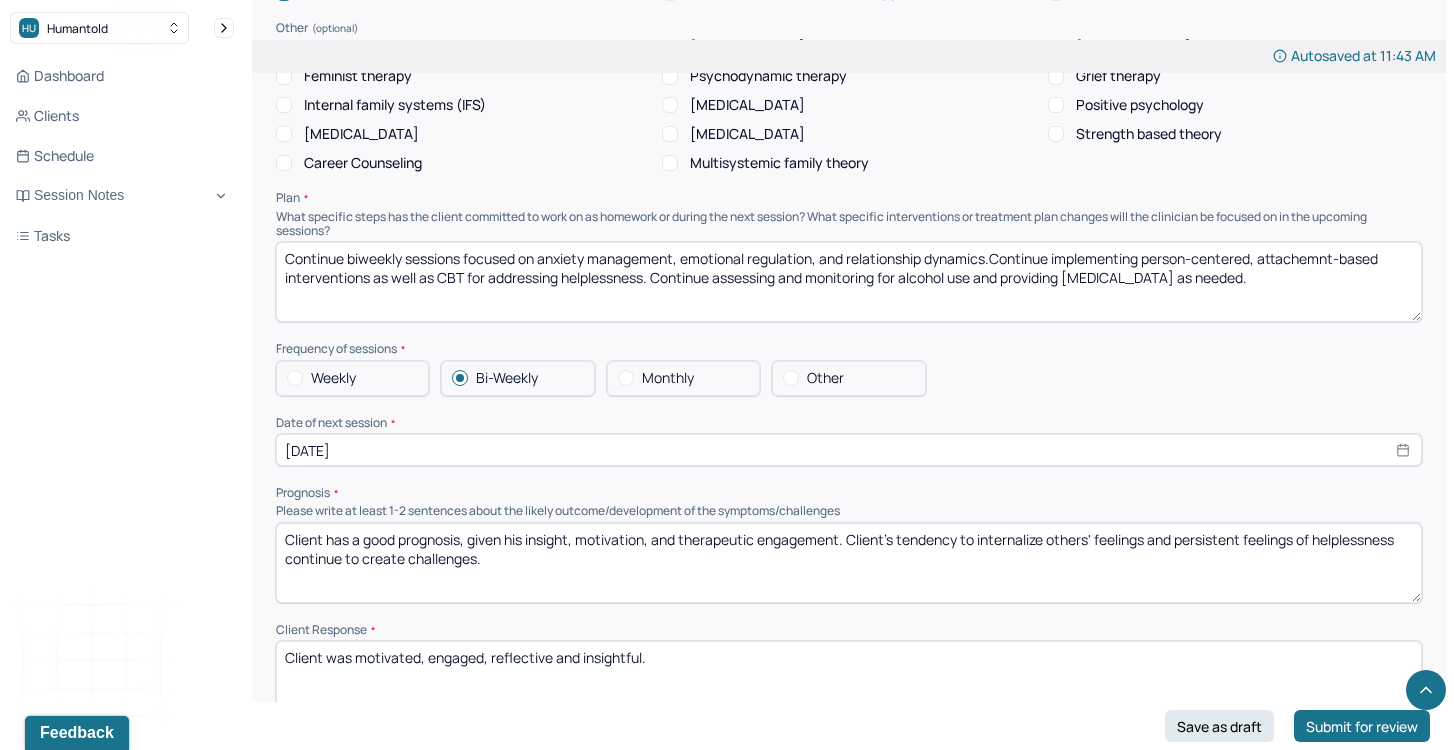 type on "Client has a good prognosis, given his insight, motivation, and therapeutic engagement. Client's tendency to internalize others' feelings and persistent feelings of helplessness continue to create challenges." 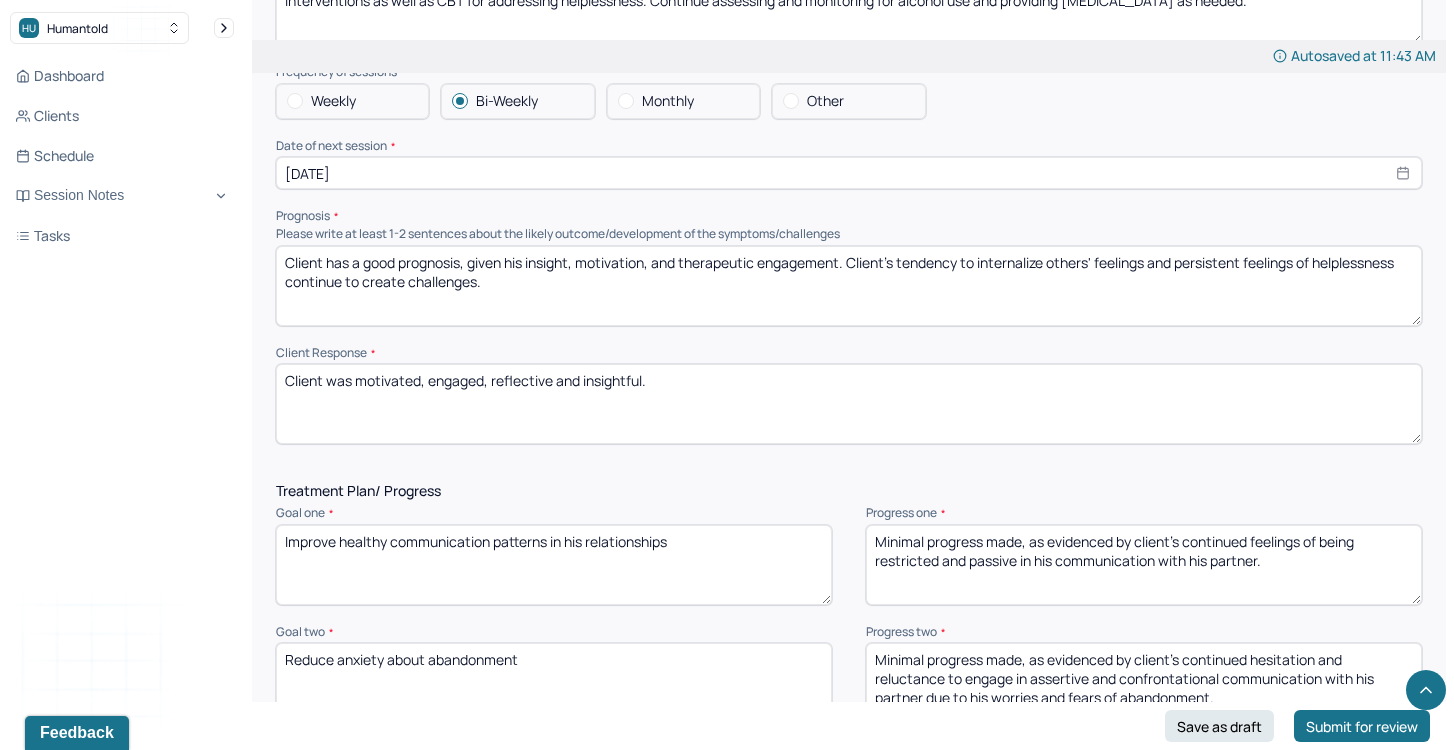 scroll, scrollTop: 2010, scrollLeft: 0, axis: vertical 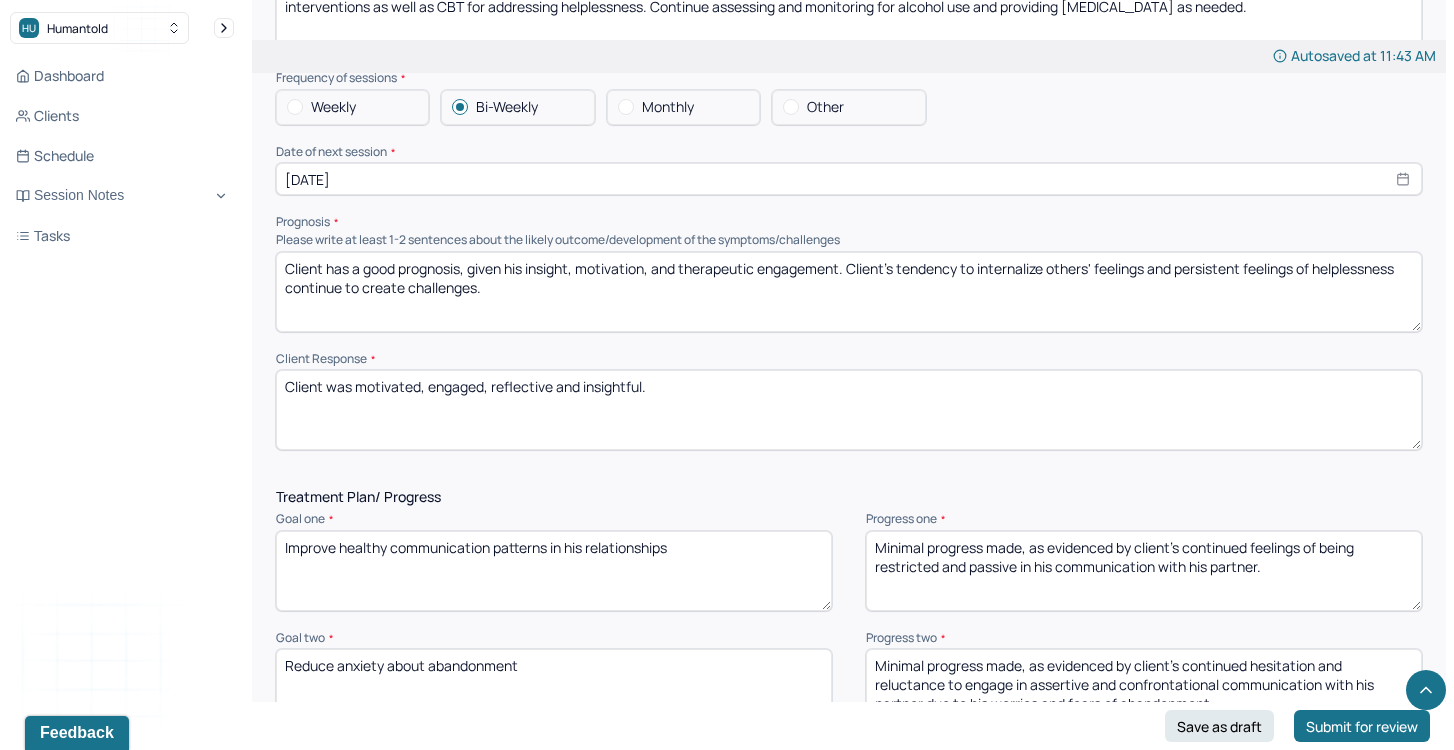click on "Client was motivated, engaged, reflective and insightful." at bounding box center [849, 410] 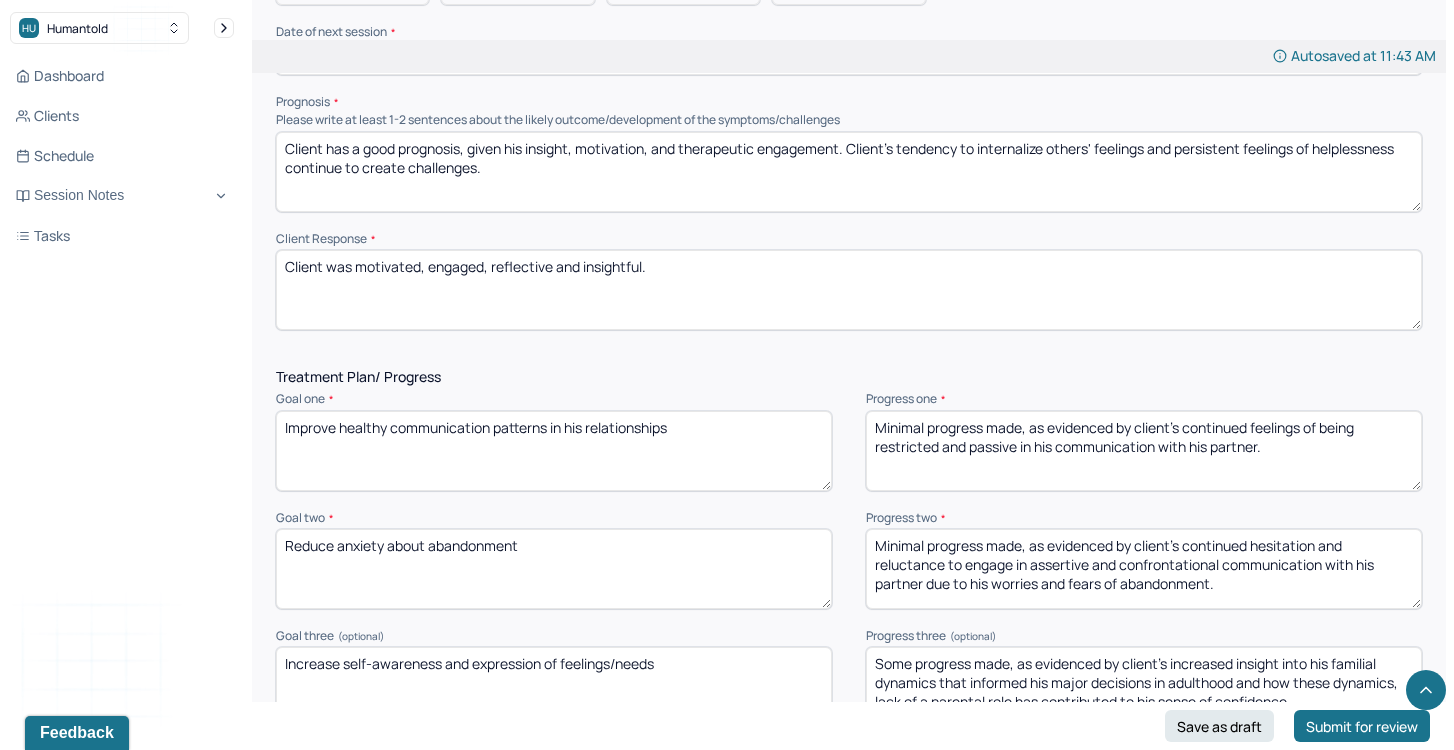 scroll, scrollTop: 2134, scrollLeft: 0, axis: vertical 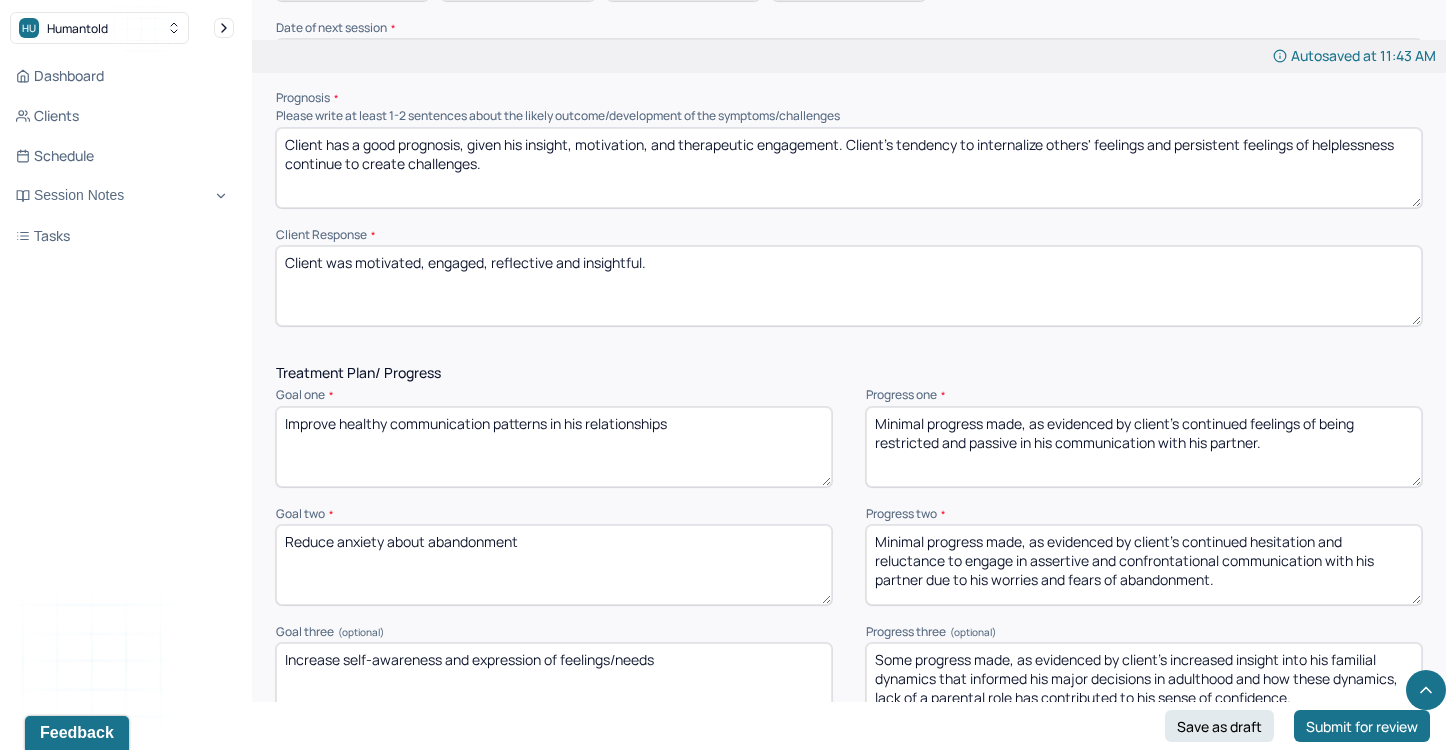 click on "Progress one *" at bounding box center [1144, 395] 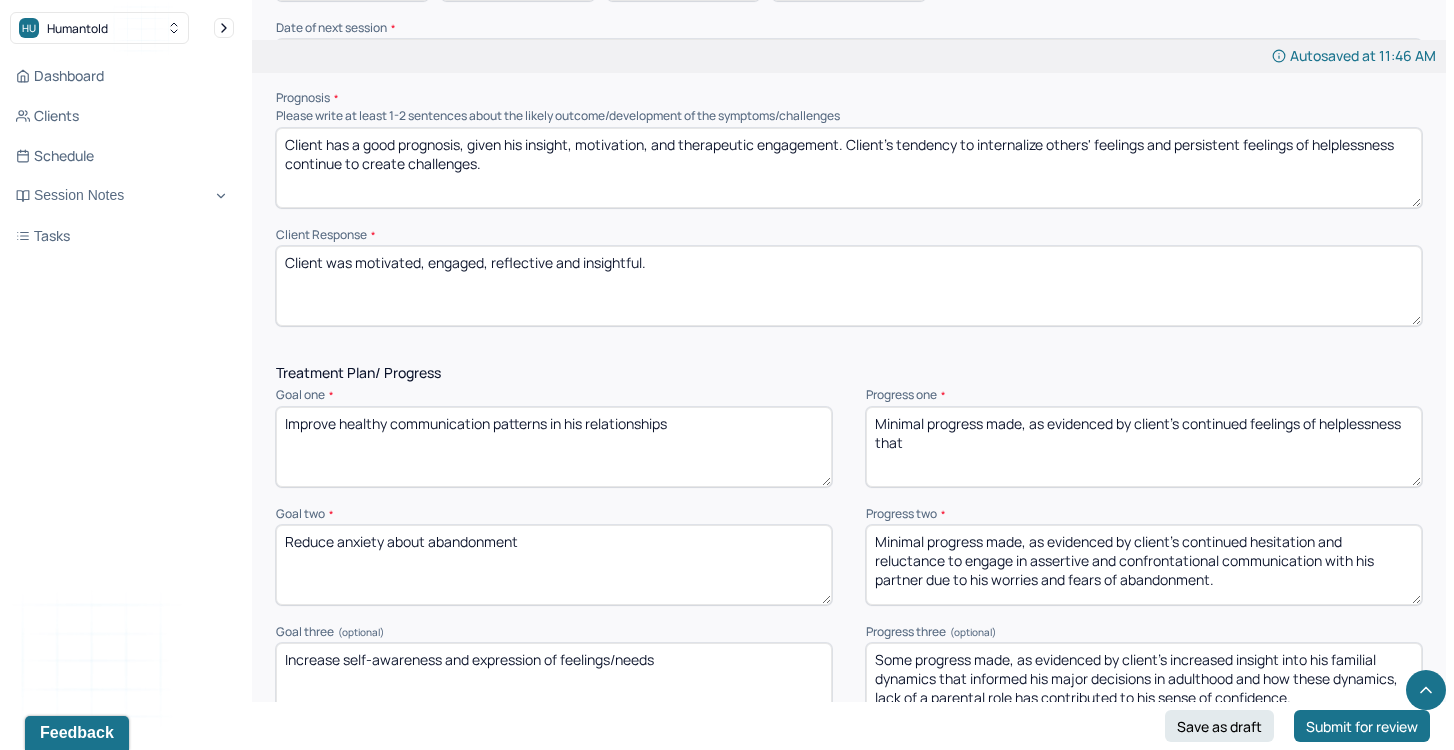click on "Minimal progress made, as evidenced by client's continued feelings of helplessness that" at bounding box center (1144, 447) 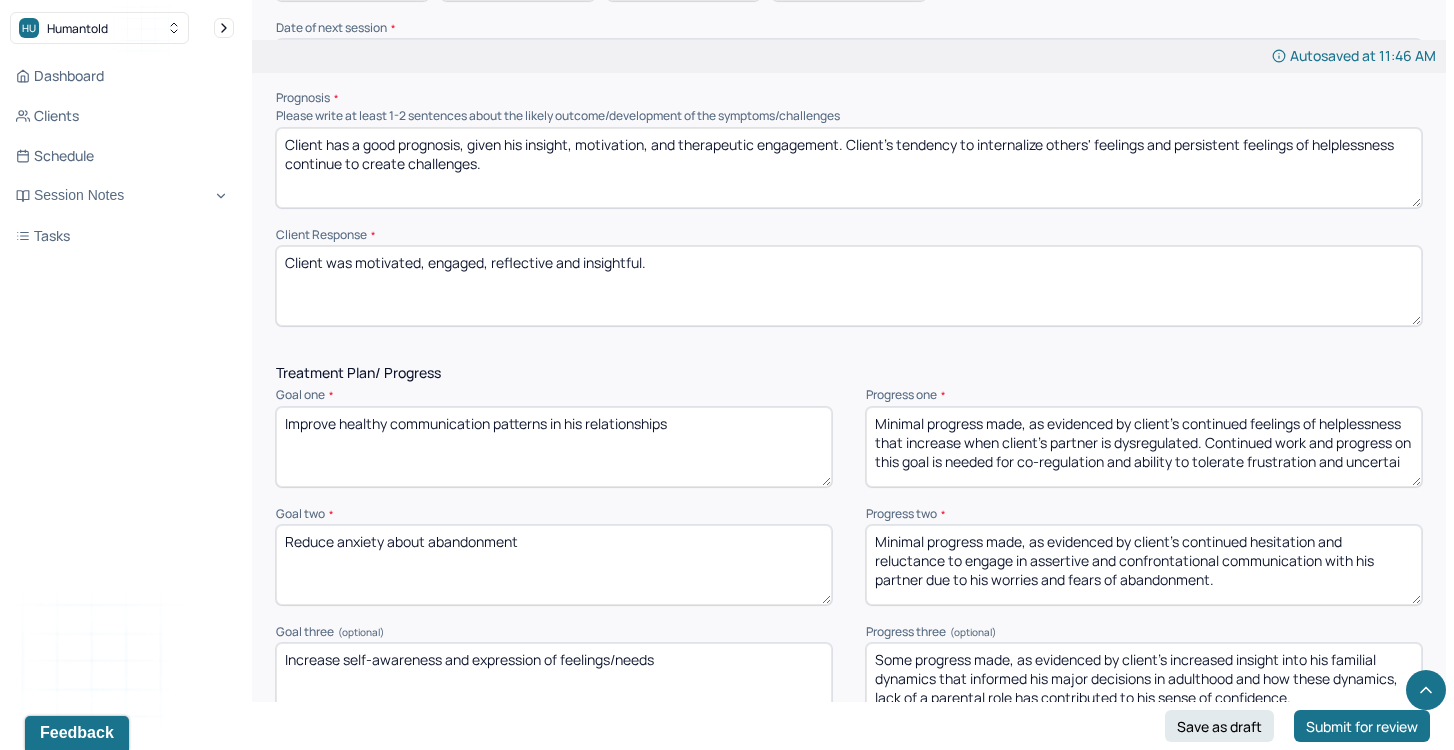 scroll, scrollTop: 3, scrollLeft: 0, axis: vertical 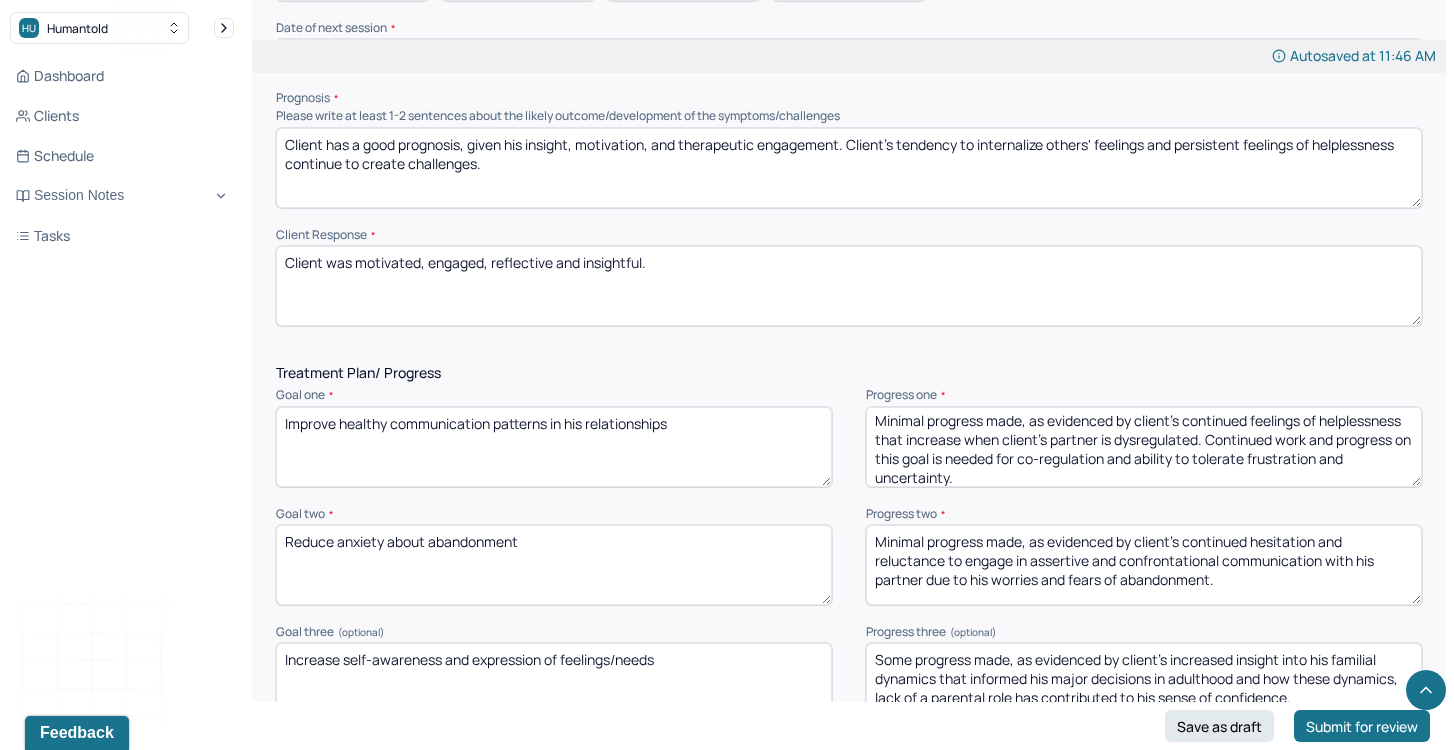 type on "Minimal progress made, as evidenced by client's continued feelings of helplessness that increase when client's partner is dysregulated. Continued work and progress on this goal is needed for co-regulation and ability to tolerate frustration and uncertainty." 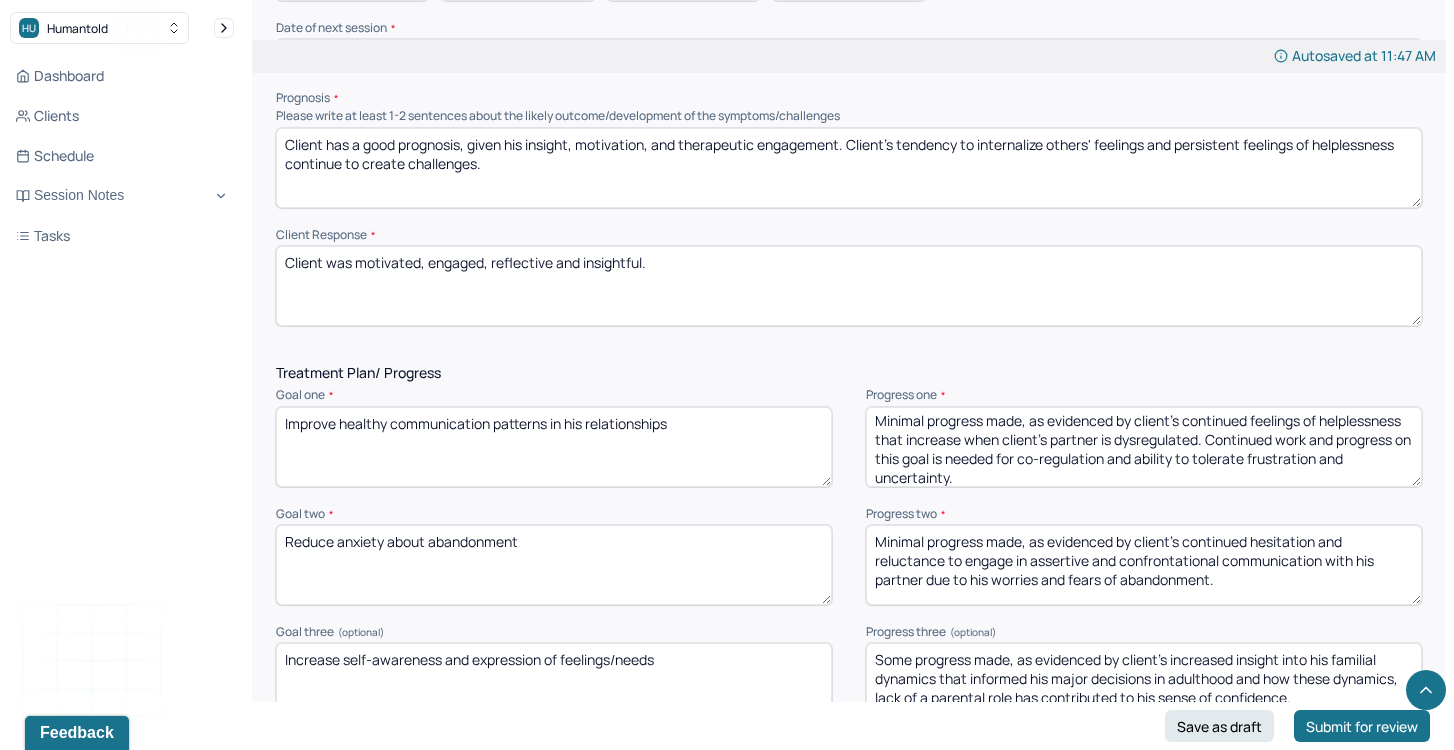 click on "Minimal progress made, as evidenced by client's continued hesitation and reluctance to engage in assertive and confrontational communication with his partner due to his worries and fears of abandonment." at bounding box center [1144, 565] 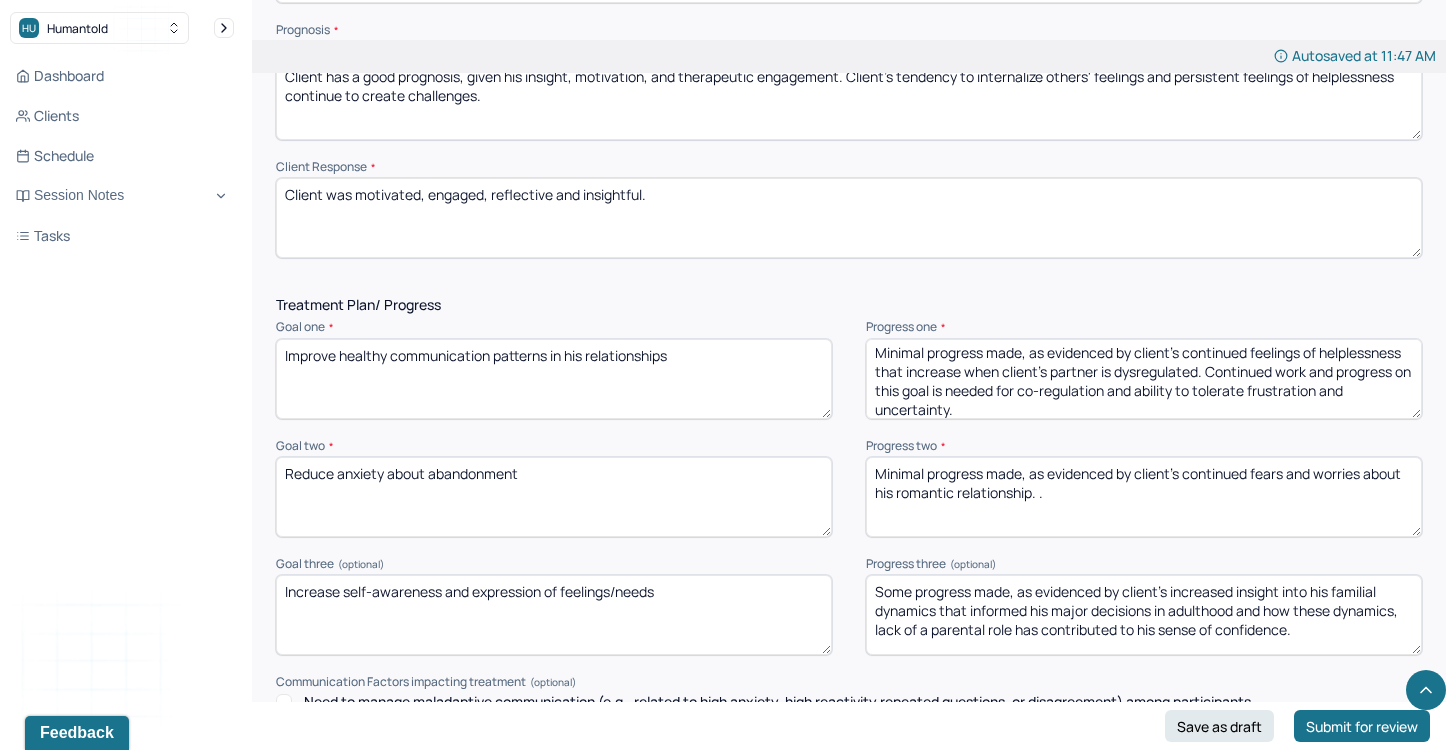 scroll, scrollTop: 2237, scrollLeft: 0, axis: vertical 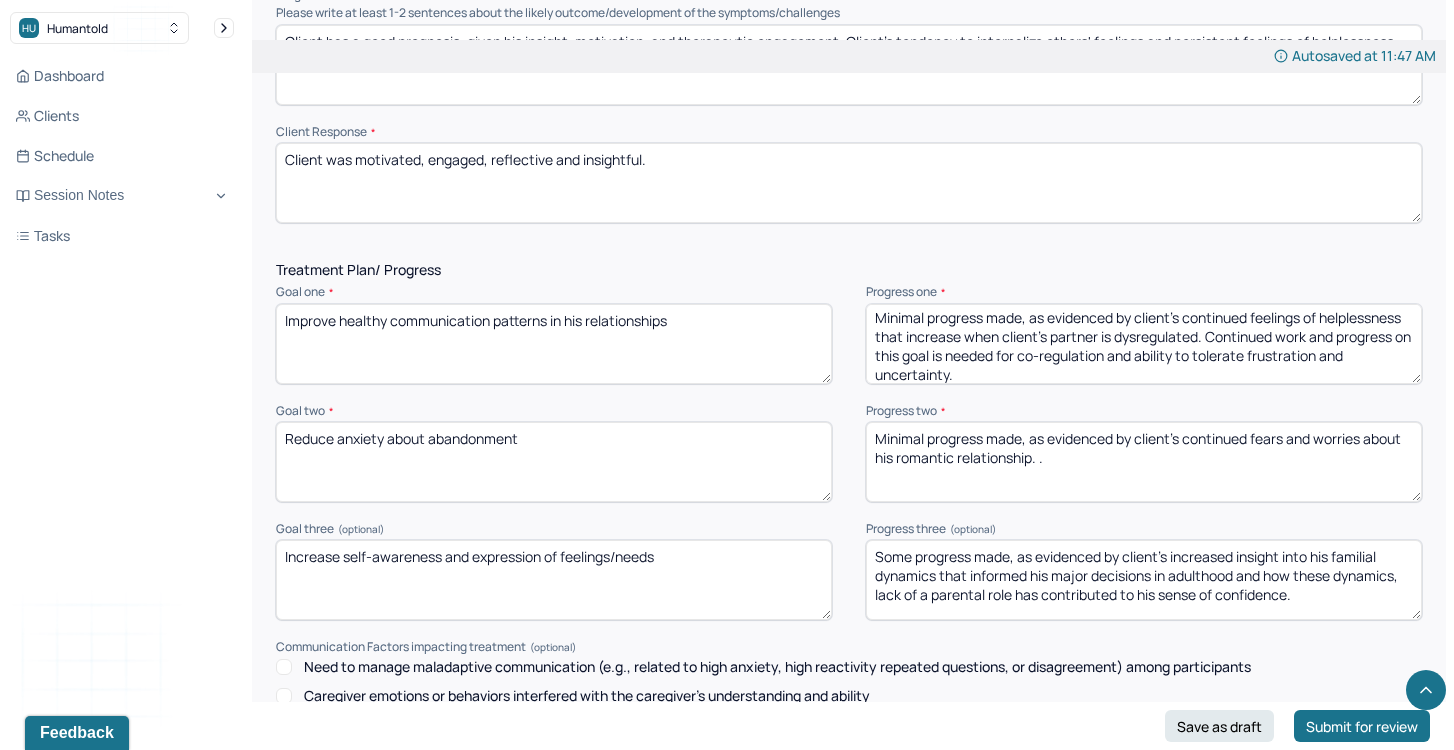 type on "Minimal progress made, as evidenced by client's continued fears and worries about his romantic relationship. ." 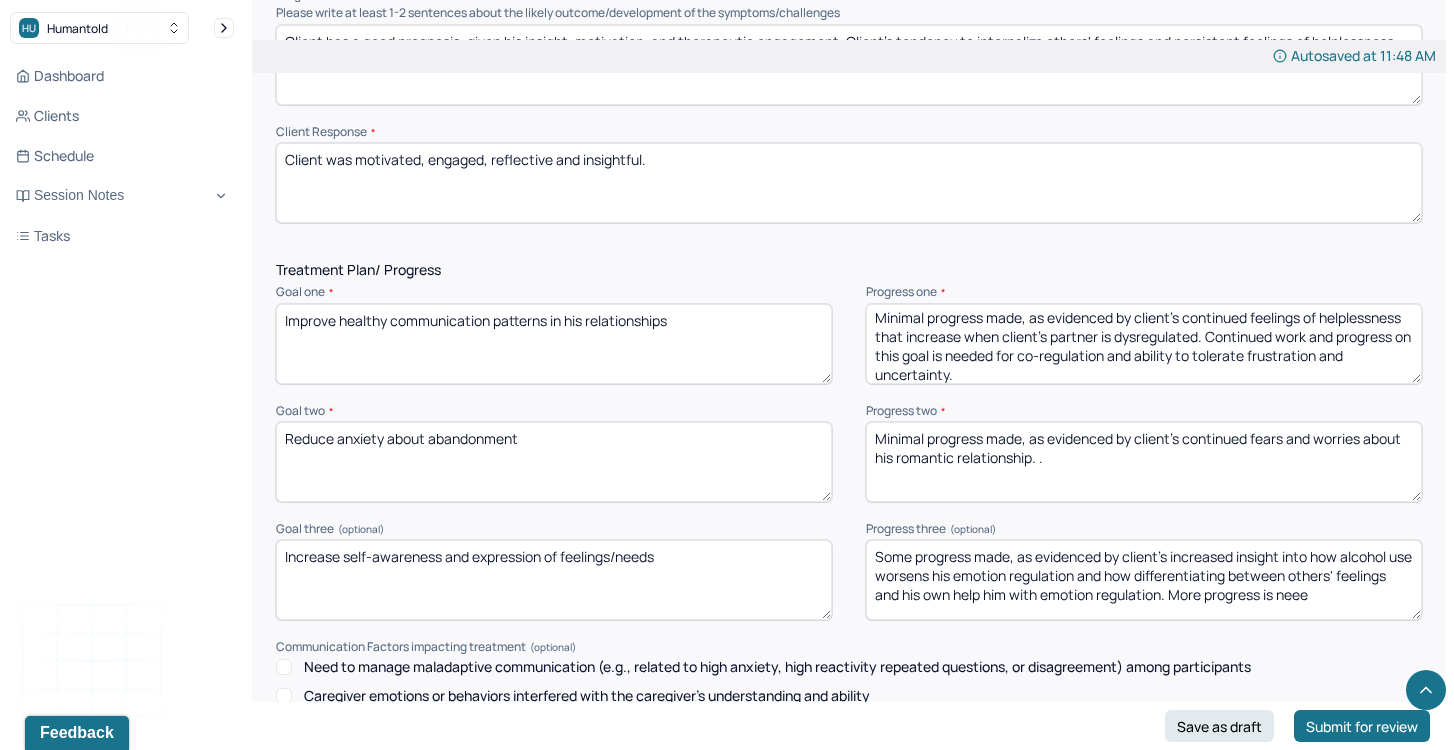 drag, startPoint x: 1361, startPoint y: 591, endPoint x: 1239, endPoint y: 593, distance: 122.016396 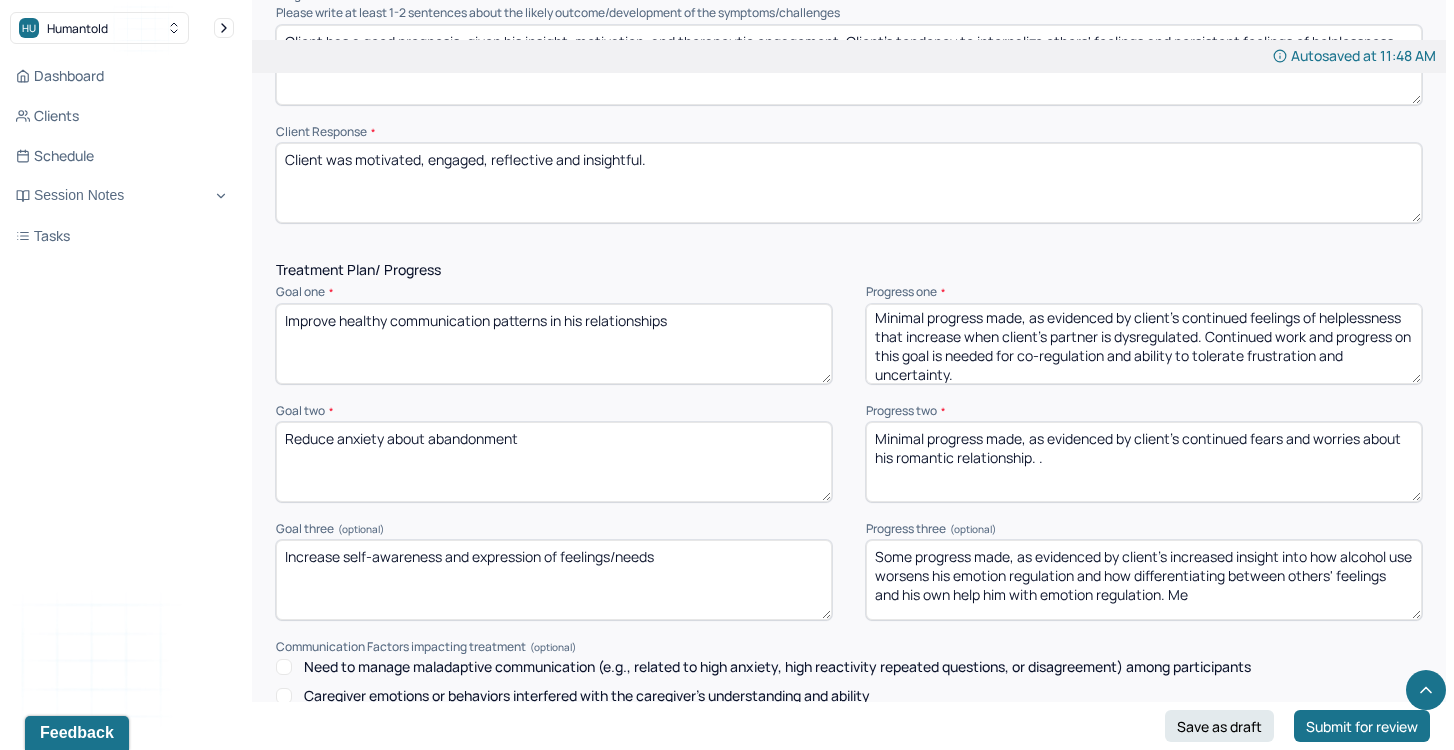 click on "Some progress made, as evidenced by client's increased insight into how alcohol use worsens his emotion regulation and how differentiating between others' feelings and his own help him with emotion regulation. More progress is neee" at bounding box center (1144, 580) 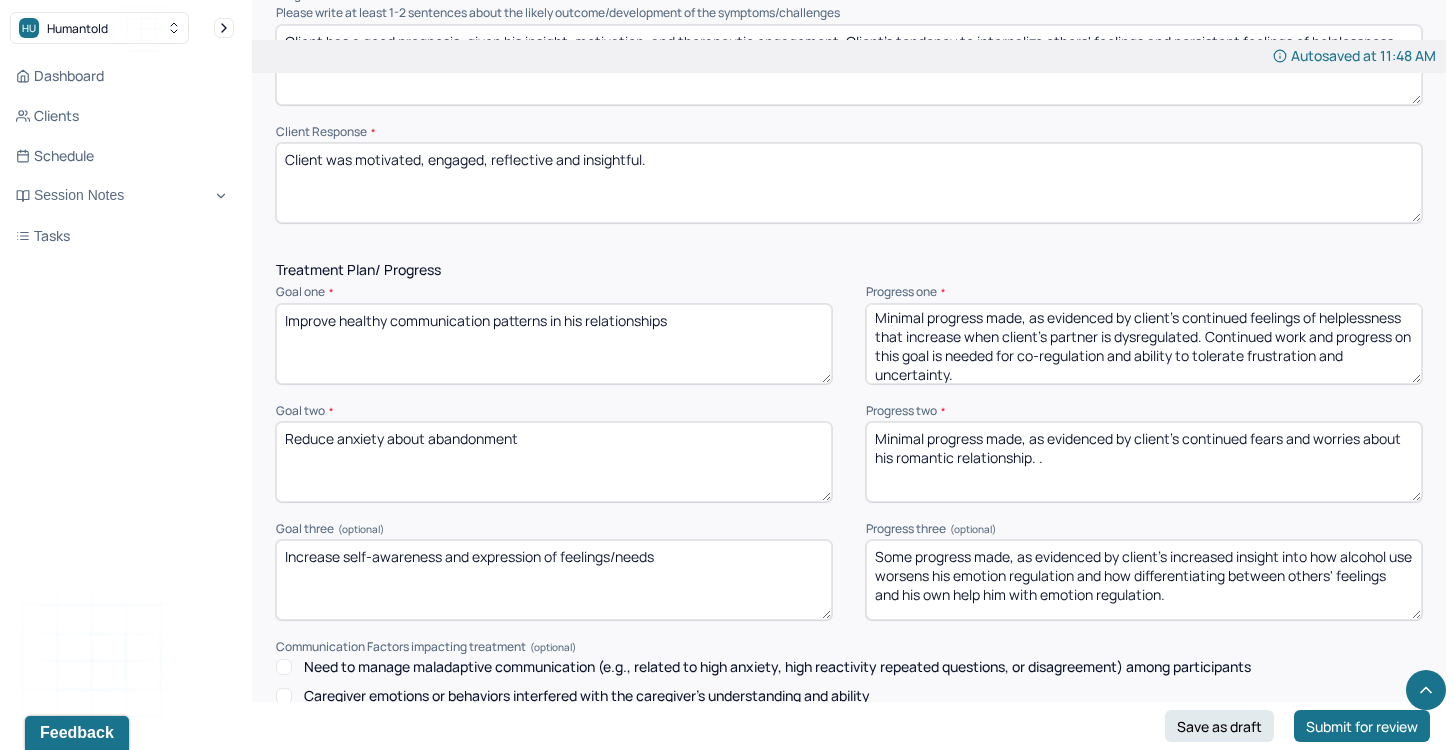 drag, startPoint x: 1249, startPoint y: 590, endPoint x: 909, endPoint y: 478, distance: 357.97208 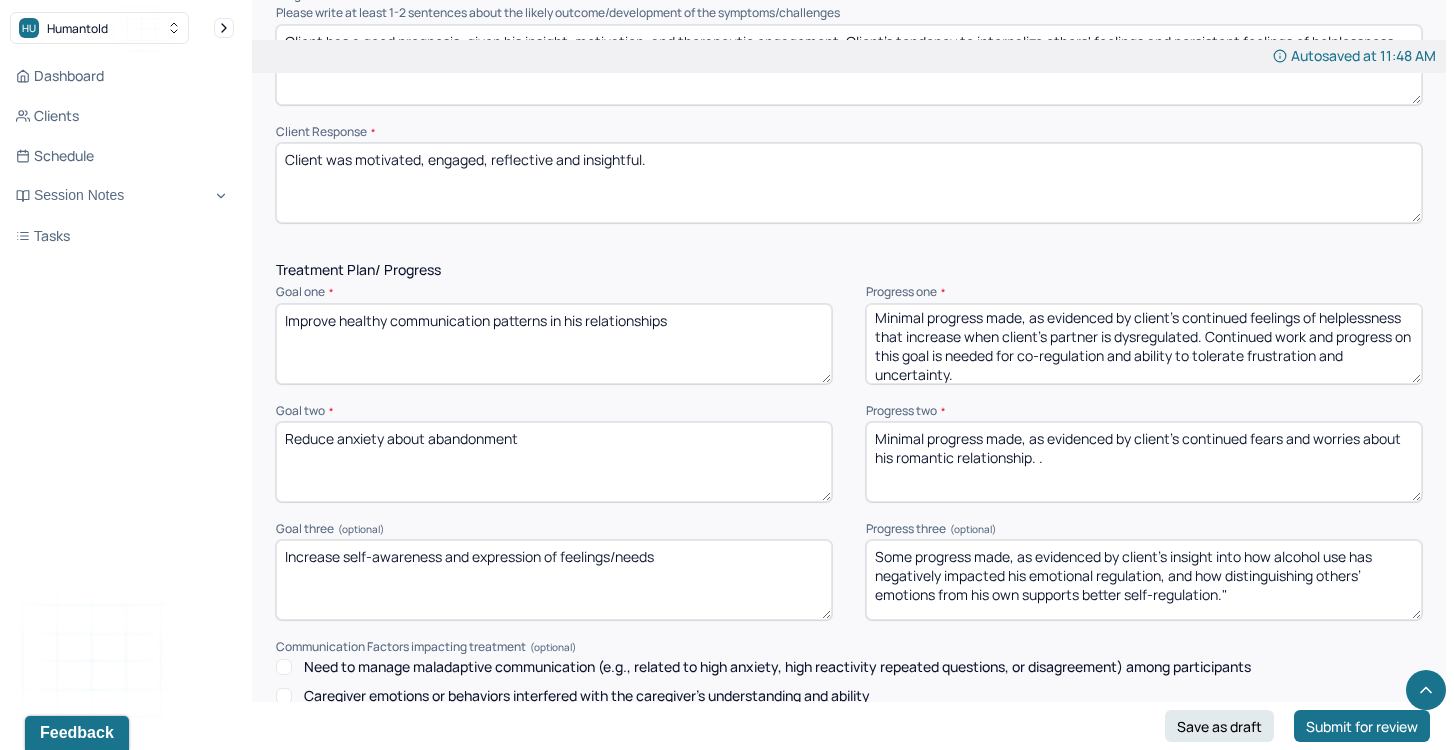 drag, startPoint x: 868, startPoint y: 565, endPoint x: 1288, endPoint y: 653, distance: 429.12003 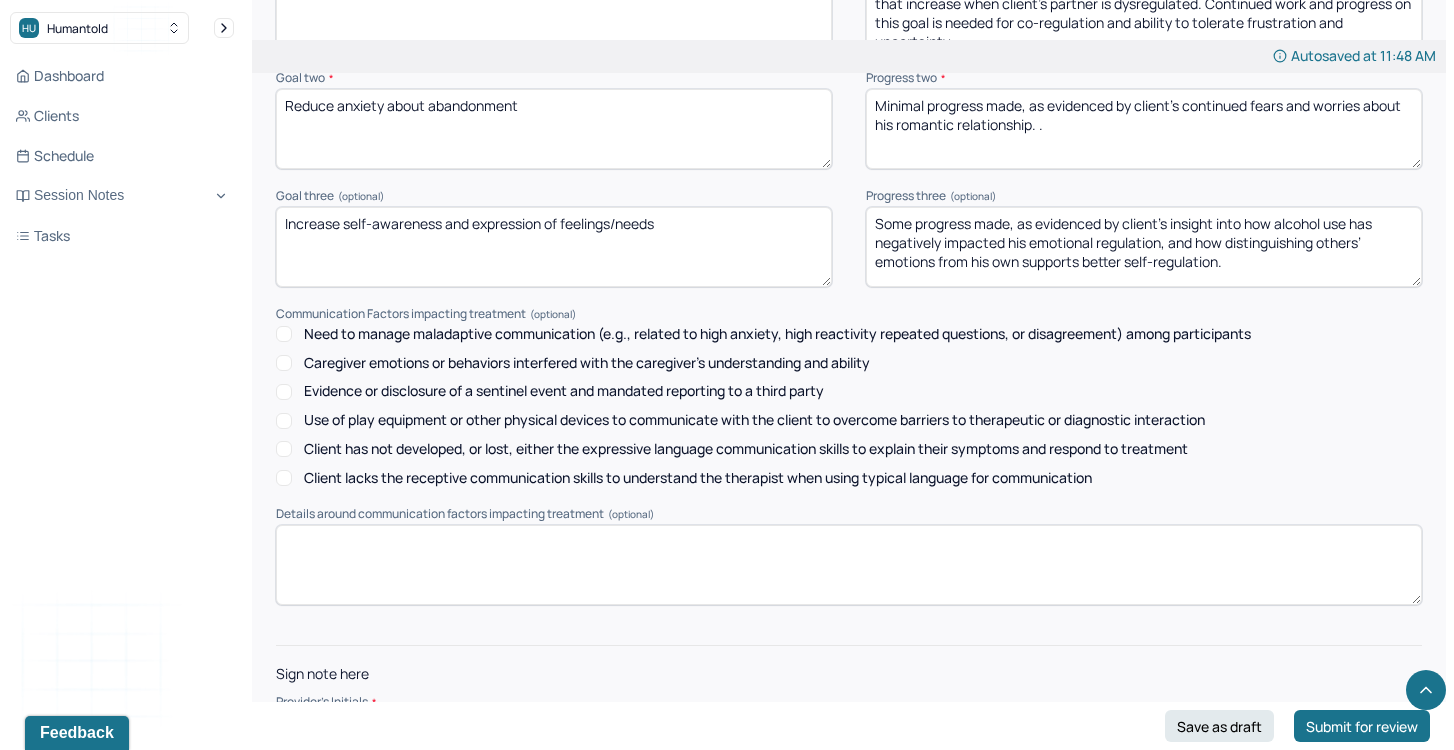 scroll, scrollTop: 2635, scrollLeft: 0, axis: vertical 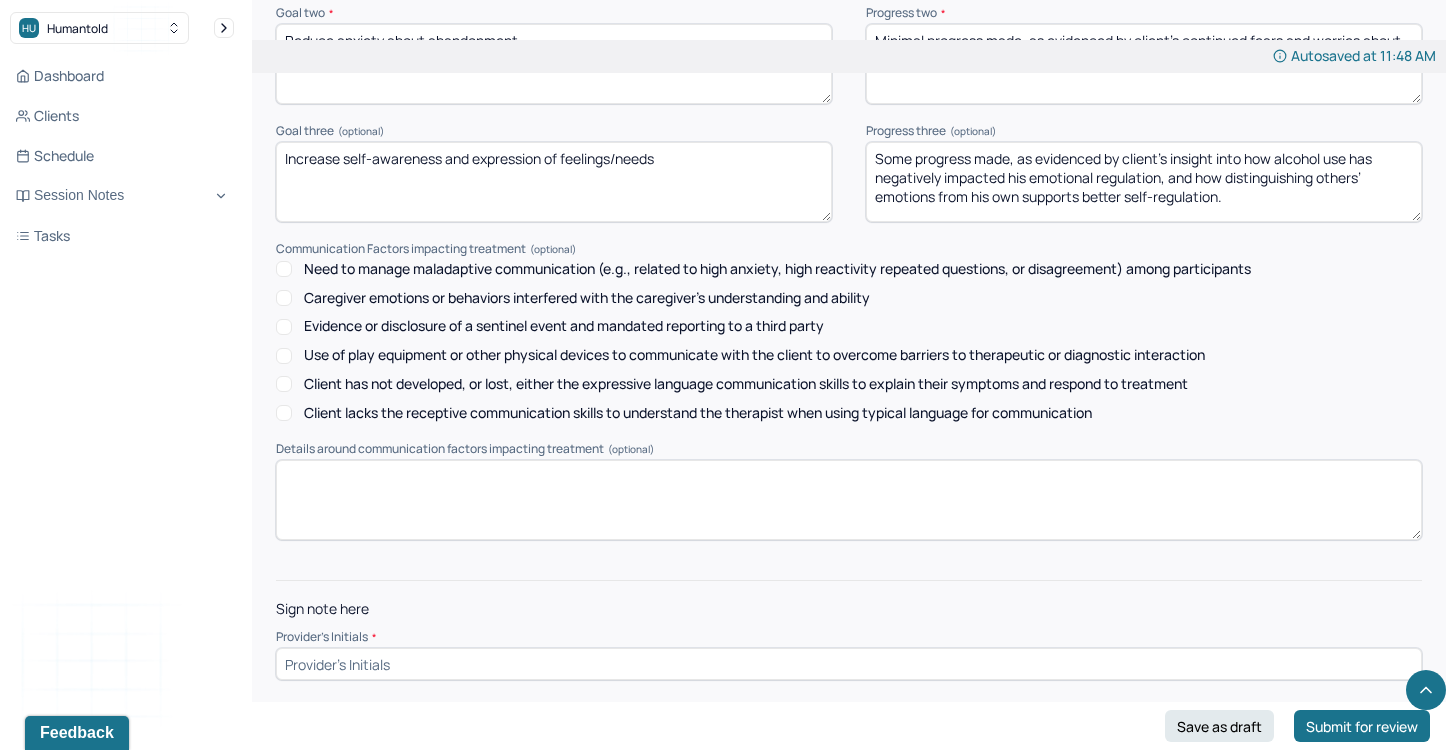 type on "Some progress made, as evidenced by client's insight into how alcohol use has negatively impacted his emotional regulation, and how distinguishing others’ emotions from his own supports better self-regulation." 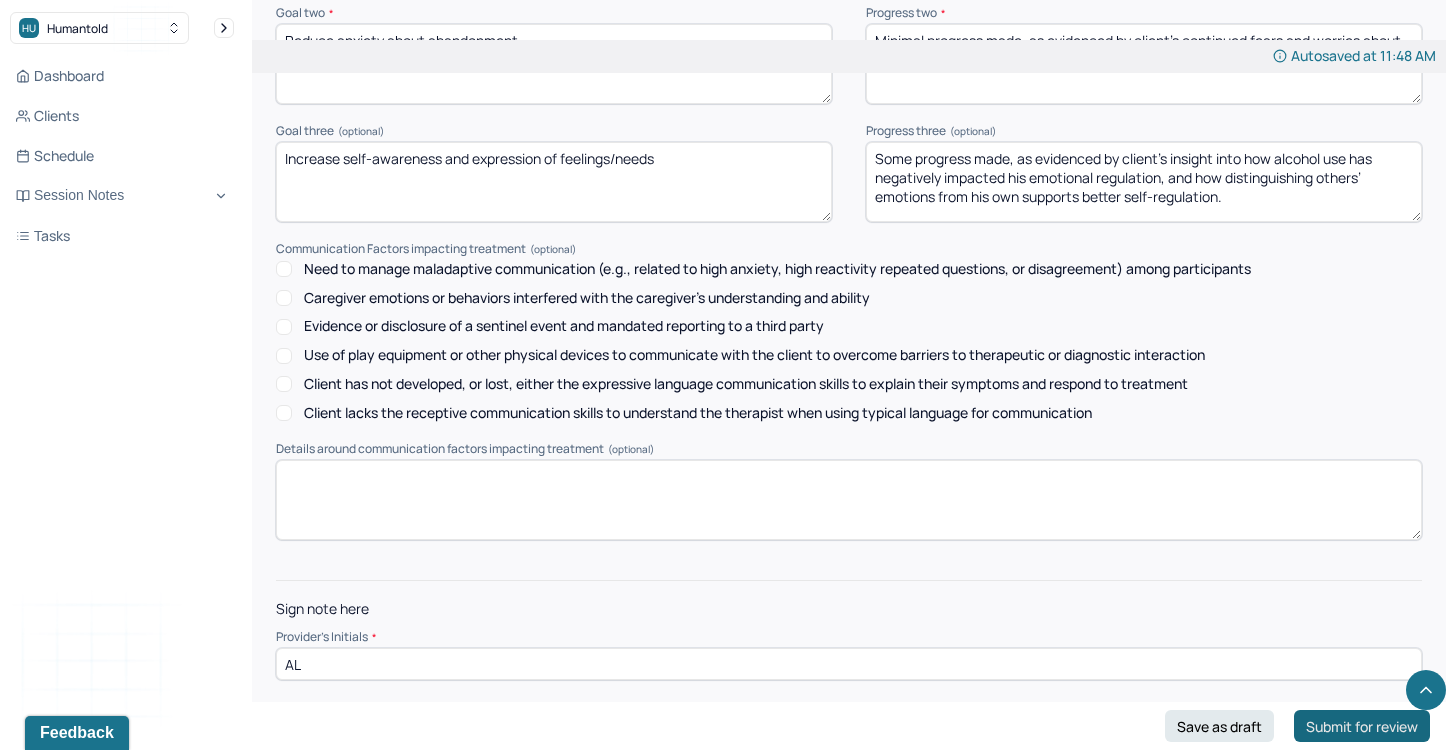 type on "AL" 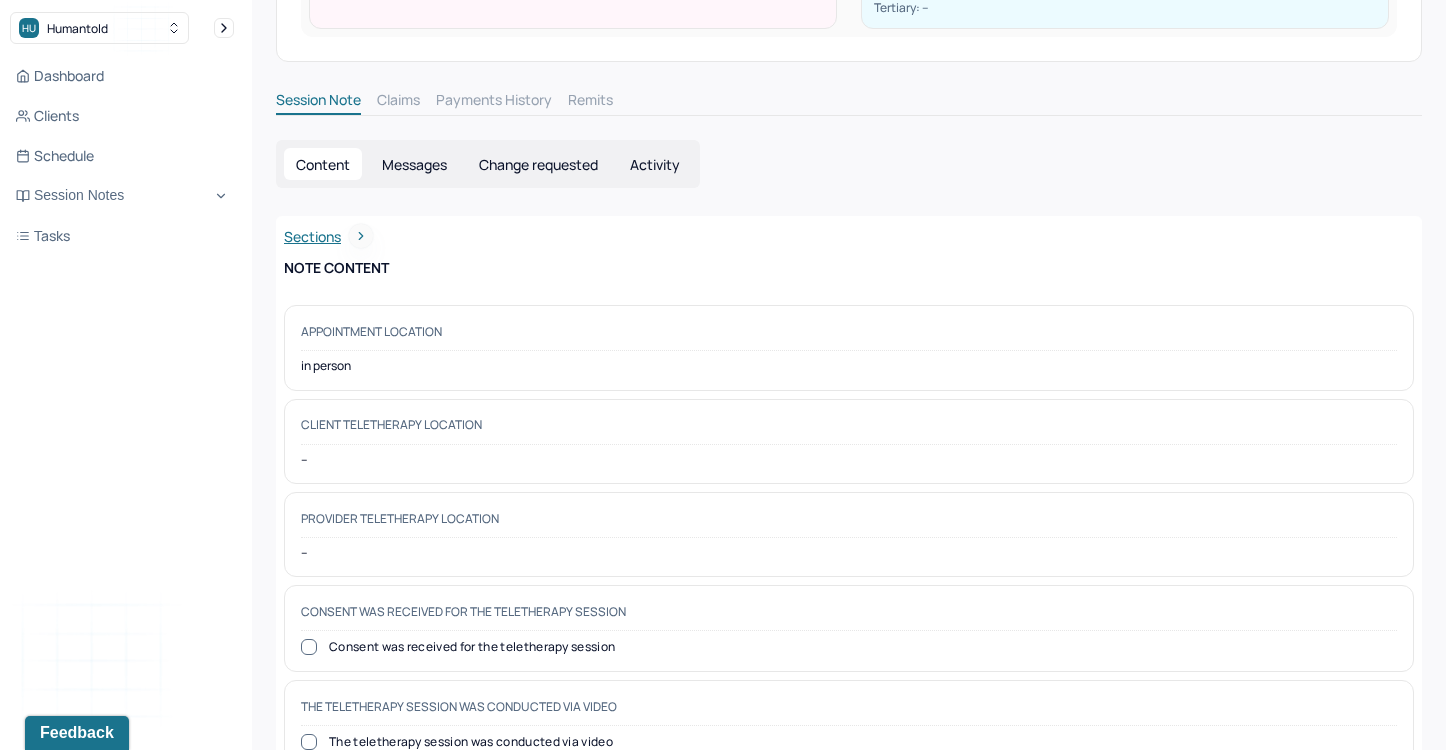 scroll, scrollTop: 357, scrollLeft: 0, axis: vertical 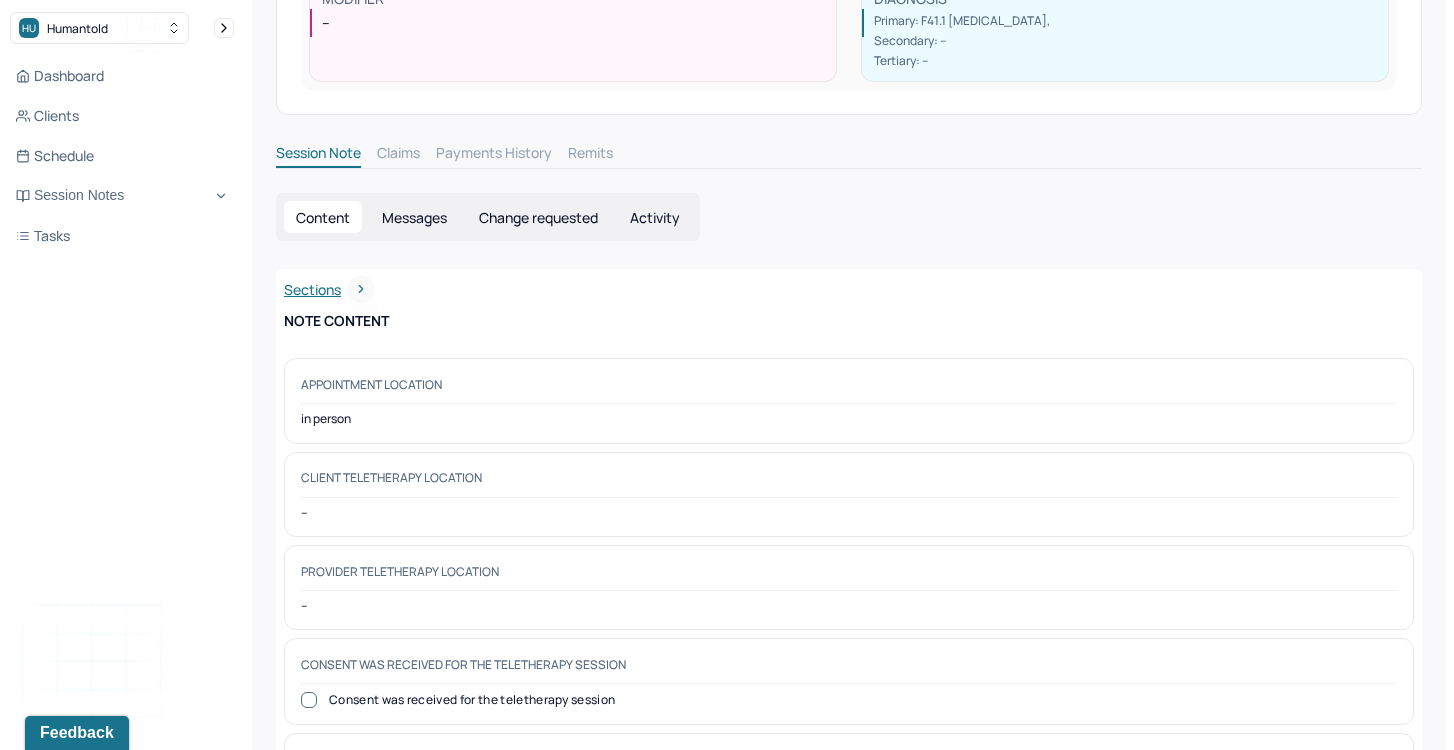 click on "Dashboard Clients Schedule Session Notes Tasks" at bounding box center [122, 156] 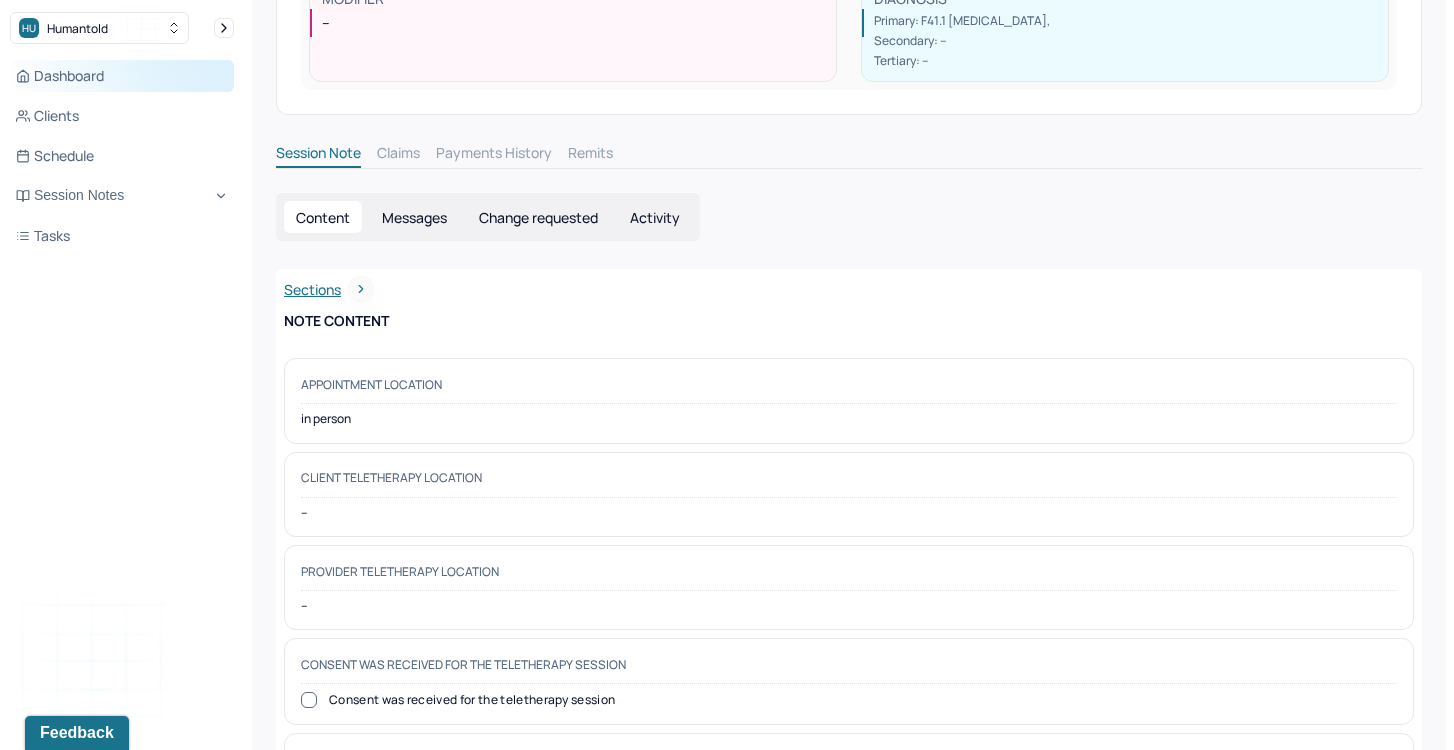 click on "Dashboard" at bounding box center [122, 76] 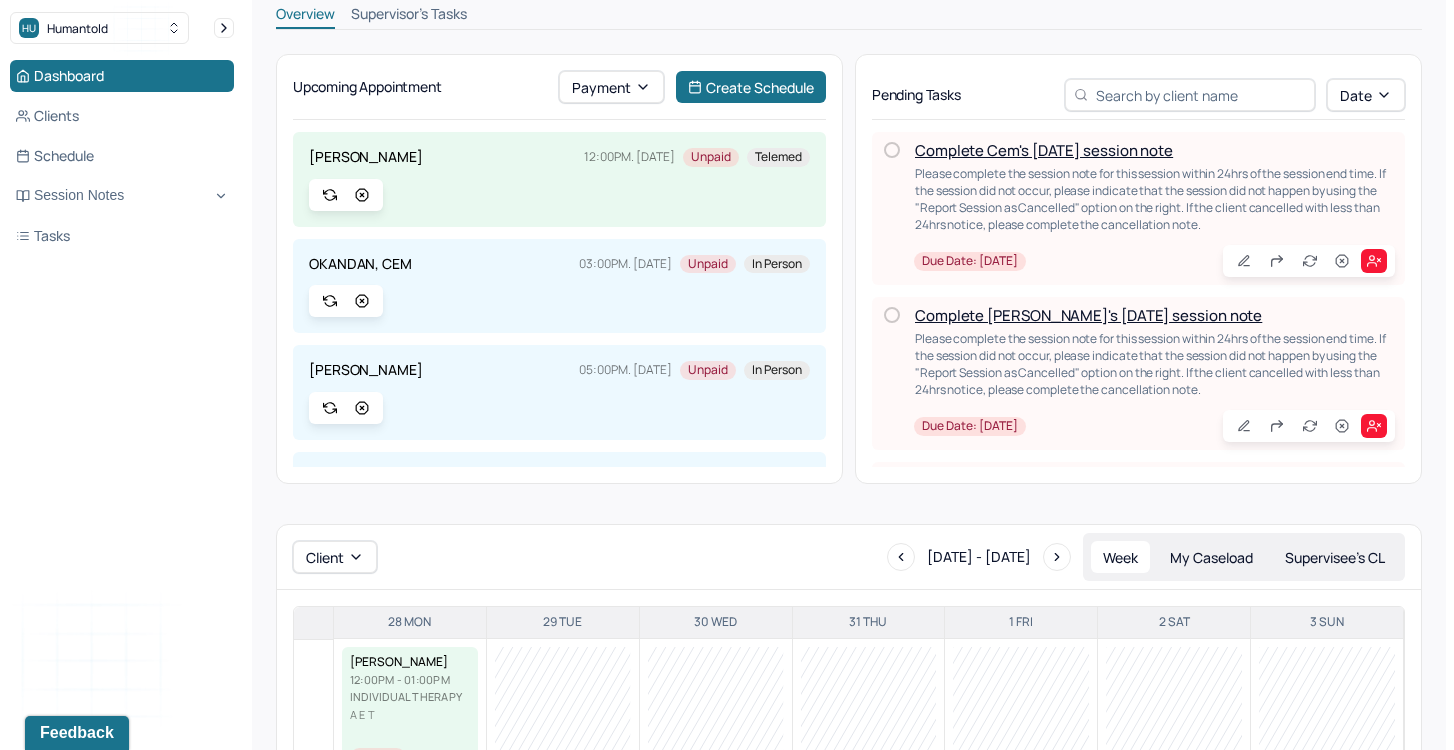 scroll, scrollTop: 148, scrollLeft: 0, axis: vertical 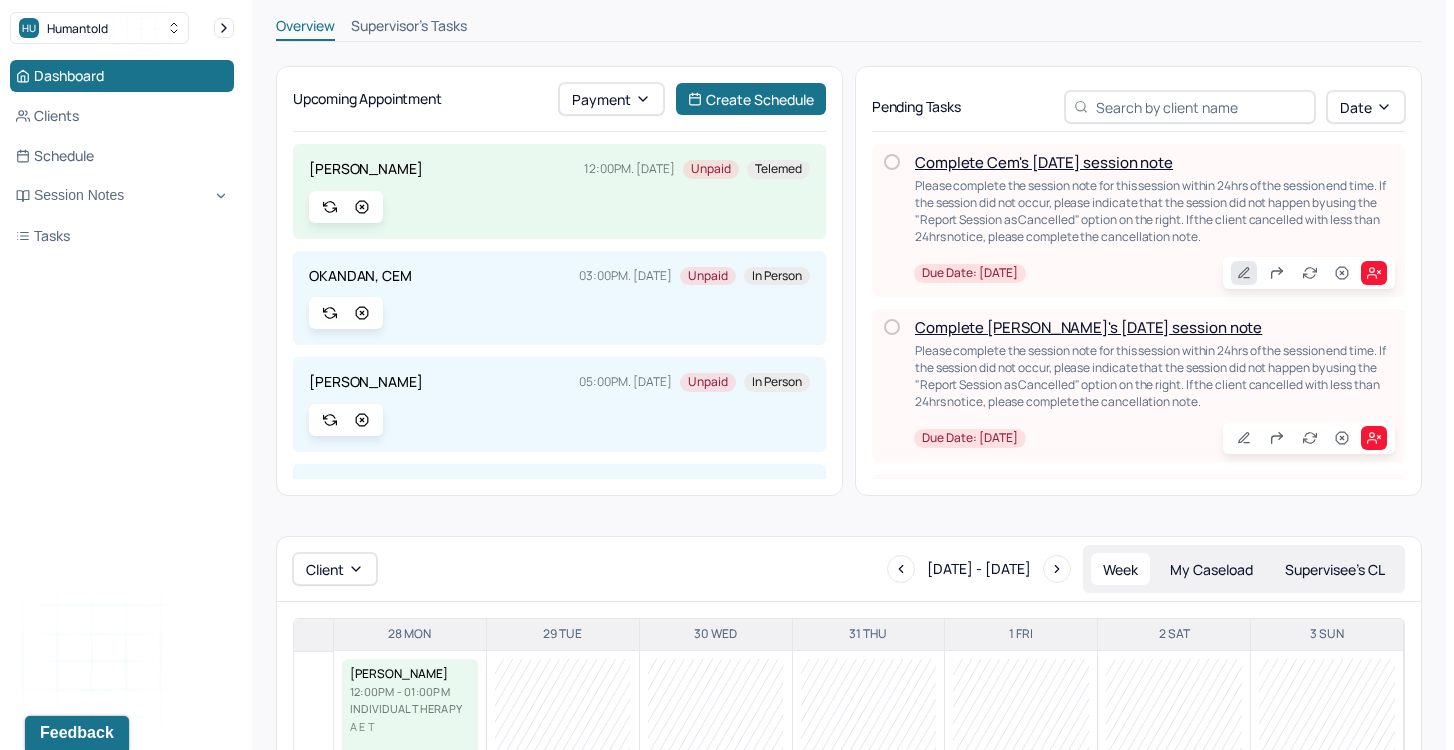click 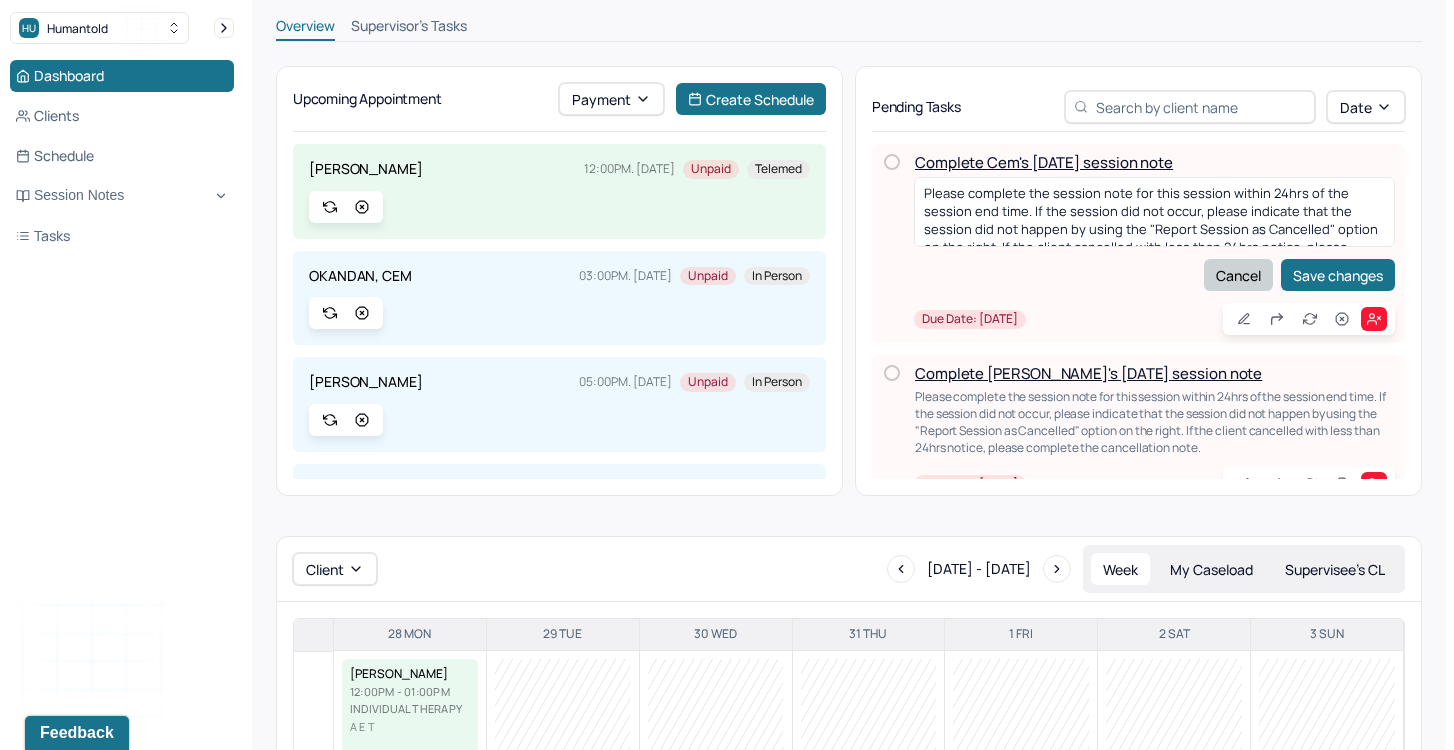 click on "Cancel" at bounding box center [1238, 275] 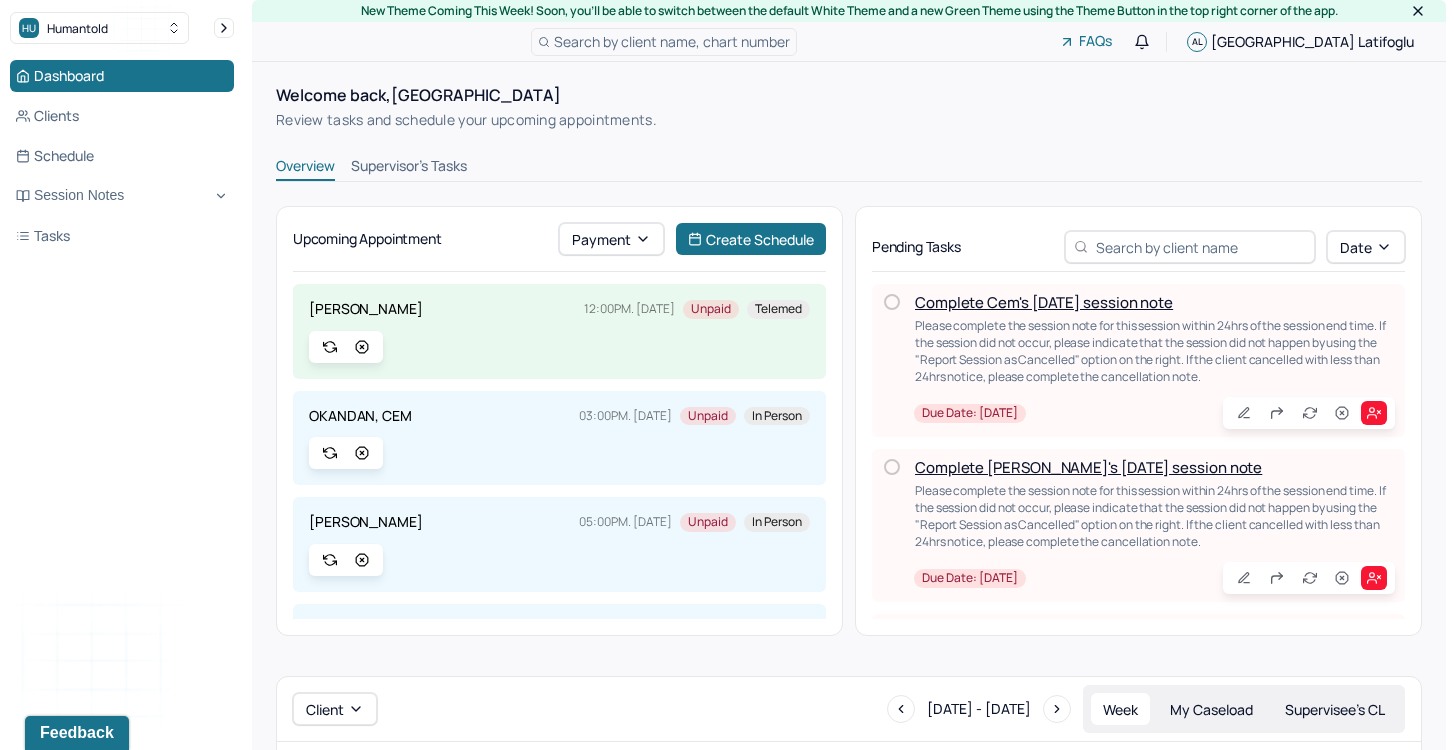 scroll, scrollTop: 2, scrollLeft: 0, axis: vertical 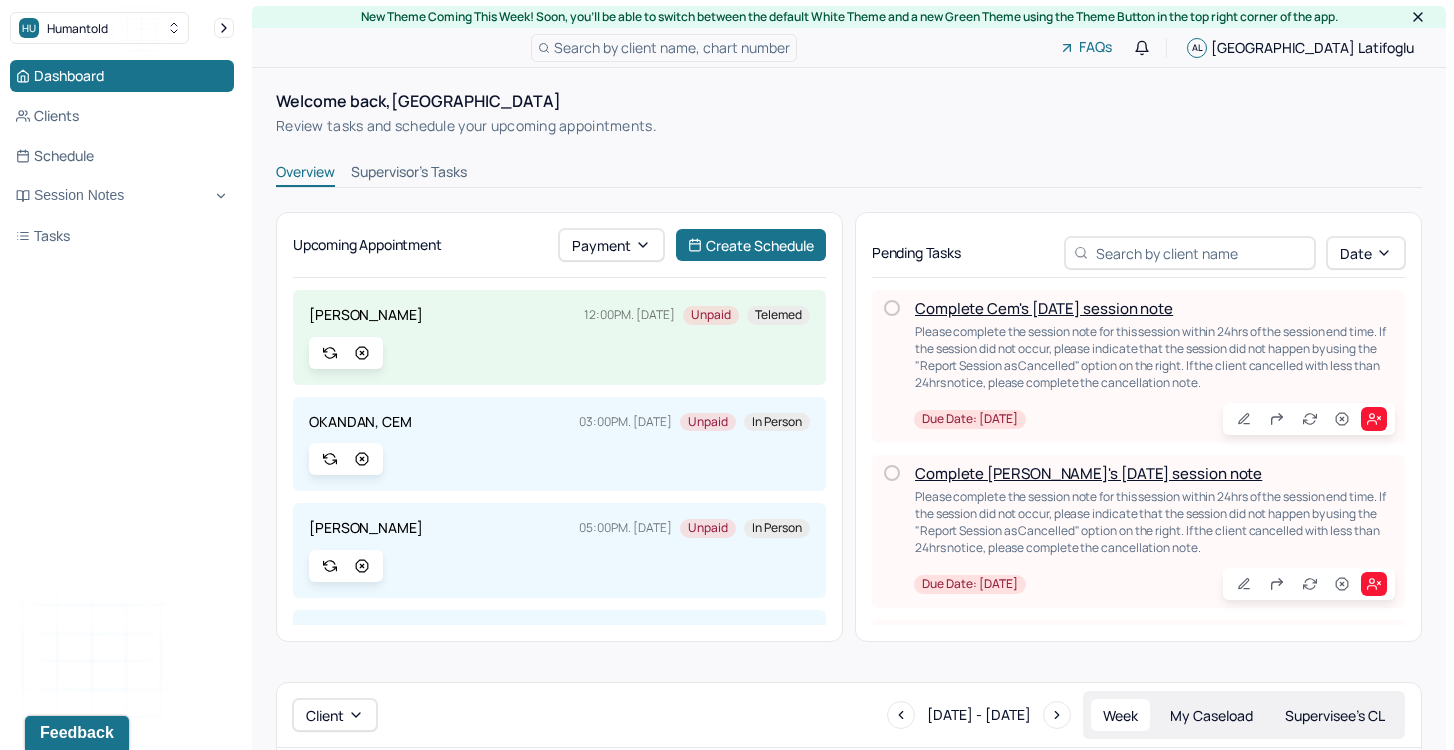 click on "Please complete the session note for this session within 24hrs of the session end time. If the session did not occur, please indicate that the session did not happen by using the "Report Session as Cancelled" option on the right. If the client cancelled with less than 24hrs notice, please complete the cancellation note." at bounding box center [1151, 357] 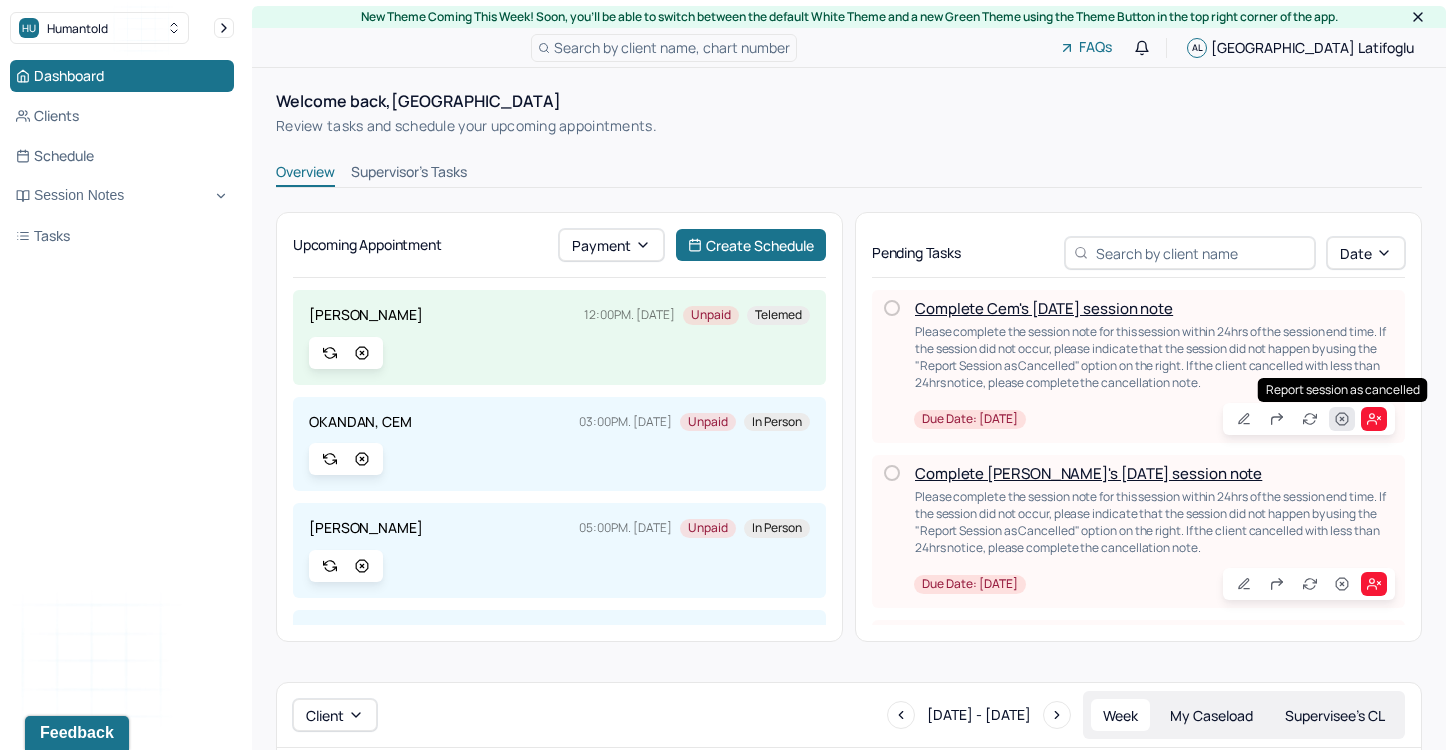 click at bounding box center [1342, 419] 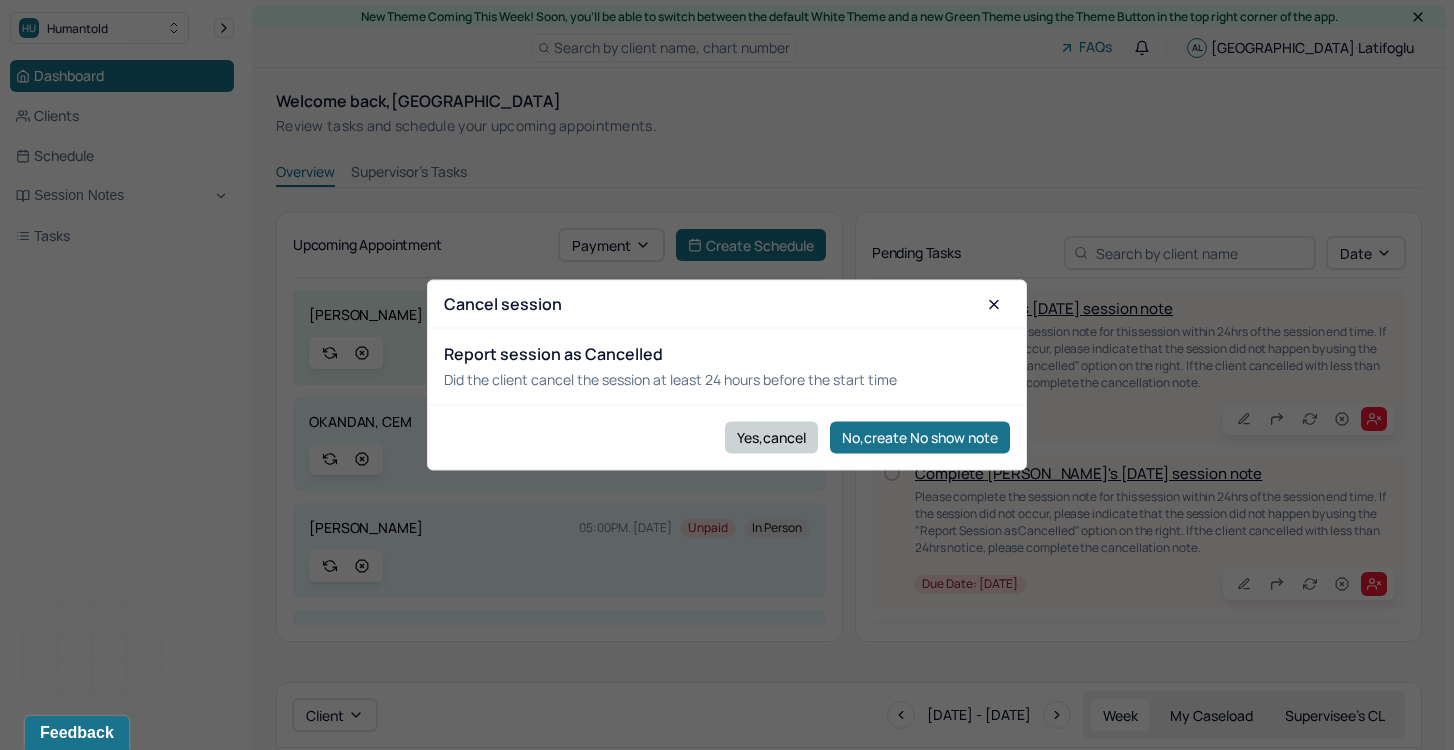 click on "Yes,cancel" at bounding box center [771, 437] 